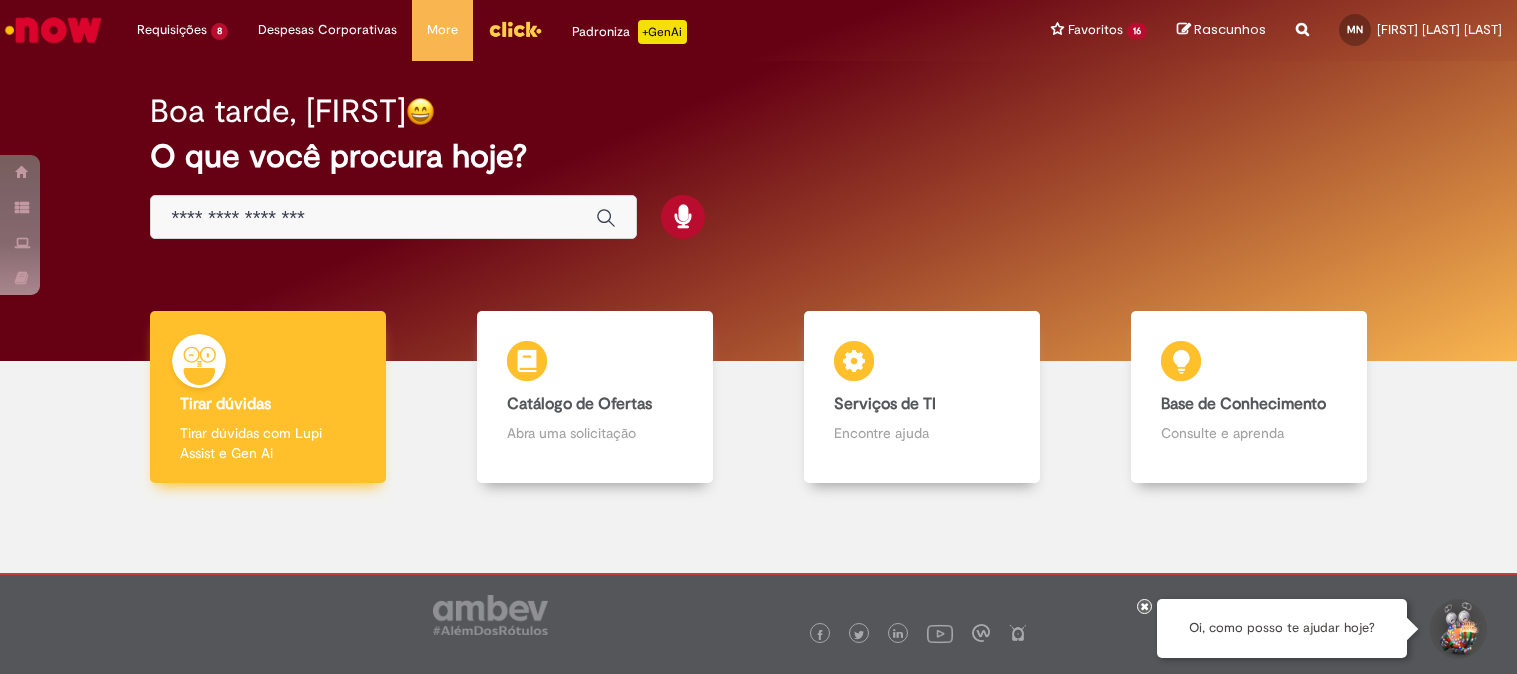 scroll, scrollTop: 0, scrollLeft: 0, axis: both 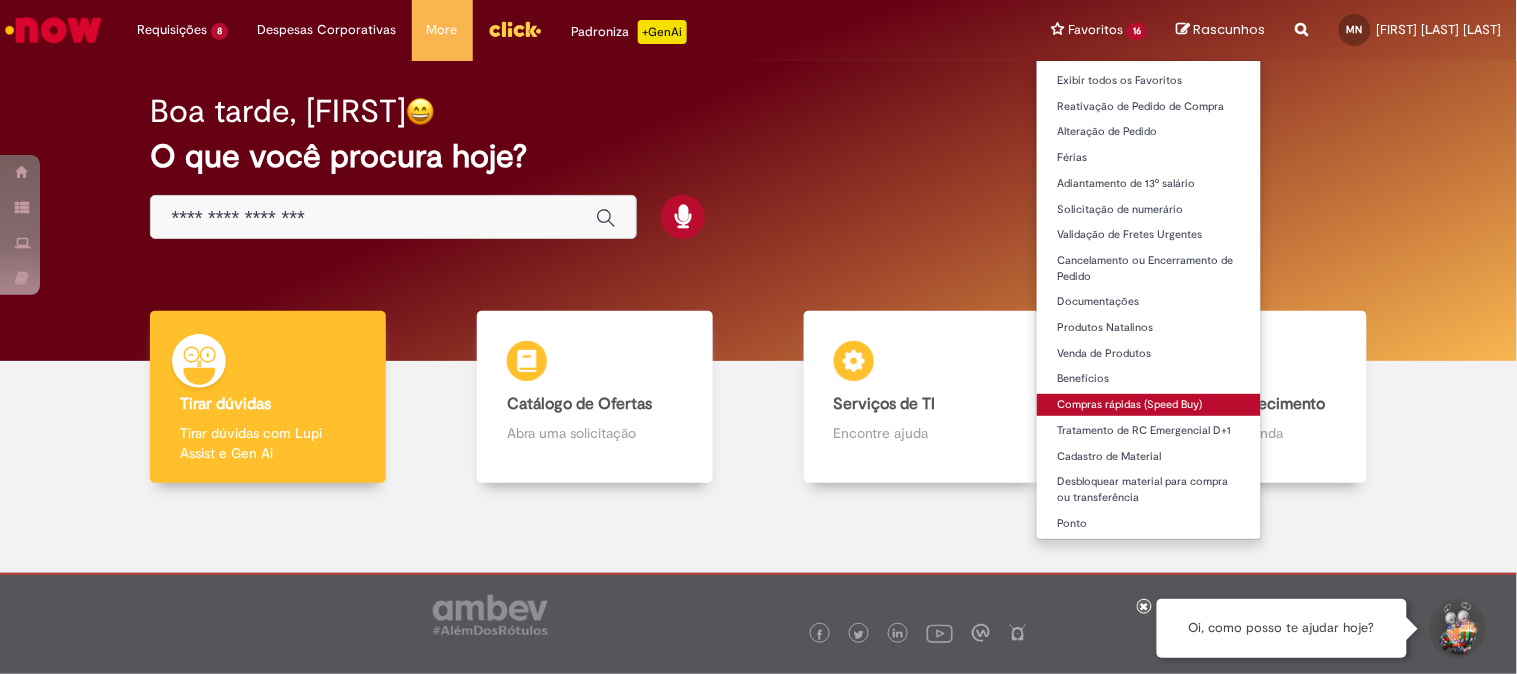 click on "Compras rápidas (Speed Buy)" at bounding box center (1149, 405) 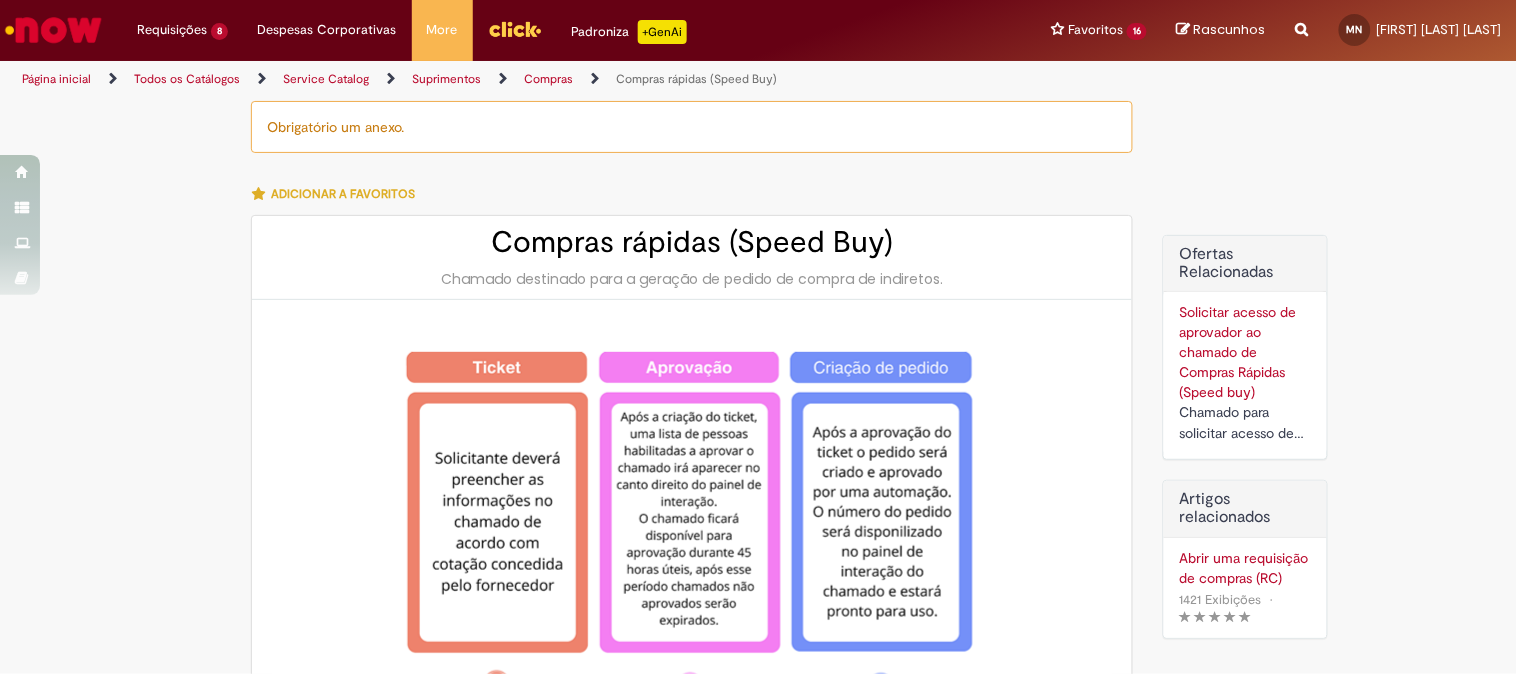 type on "********" 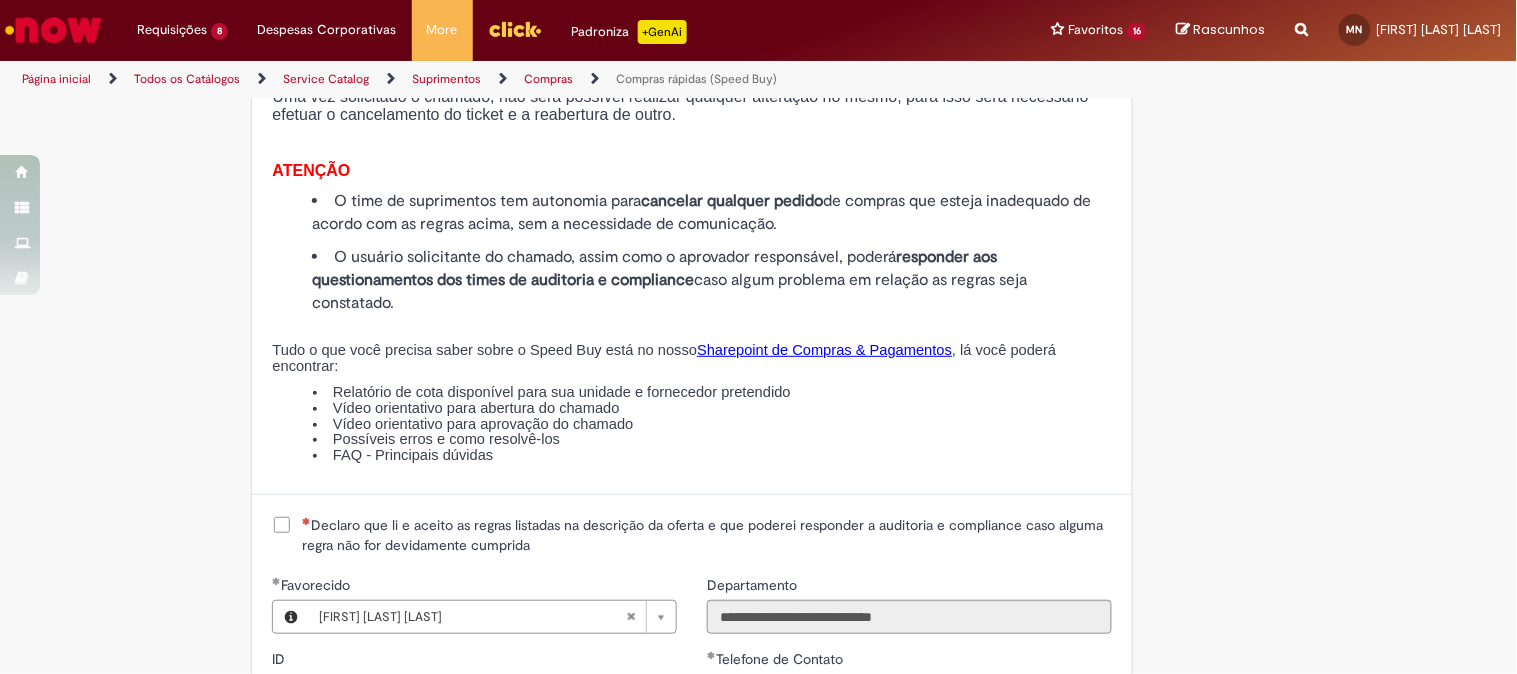 scroll, scrollTop: 2333, scrollLeft: 0, axis: vertical 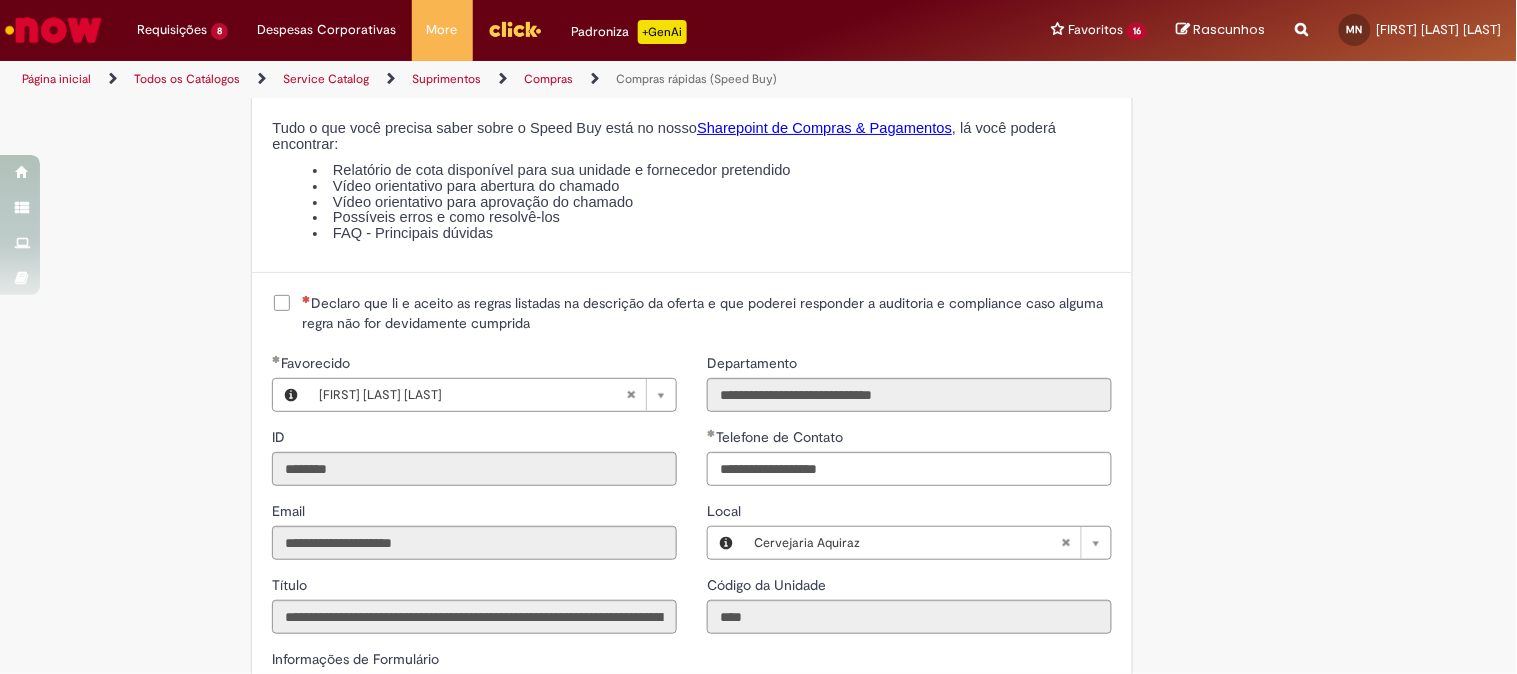 click on "Declaro que li e aceito as regras listadas na descrição da oferta e que poderei responder a auditoria e compliance caso alguma regra não for devidamente cumprida" at bounding box center [707, 313] 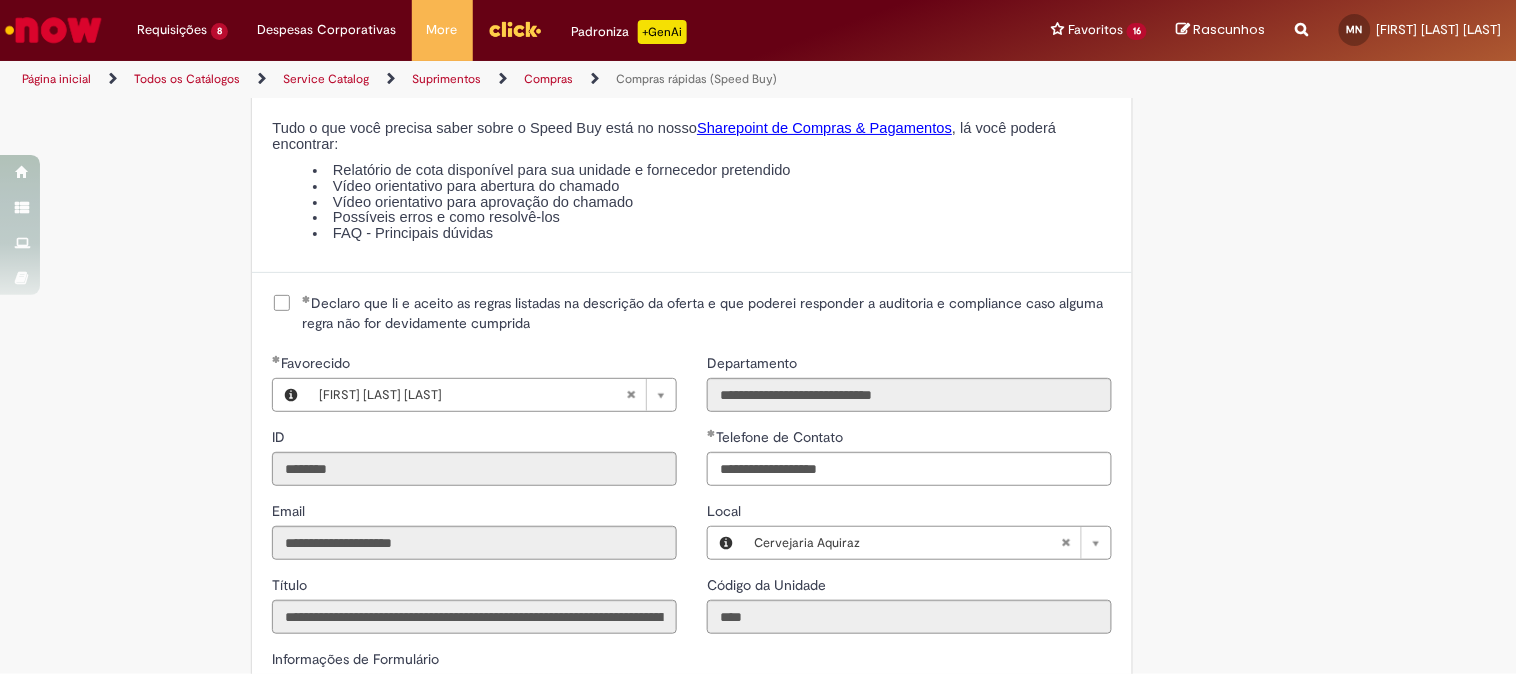 scroll, scrollTop: 2666, scrollLeft: 0, axis: vertical 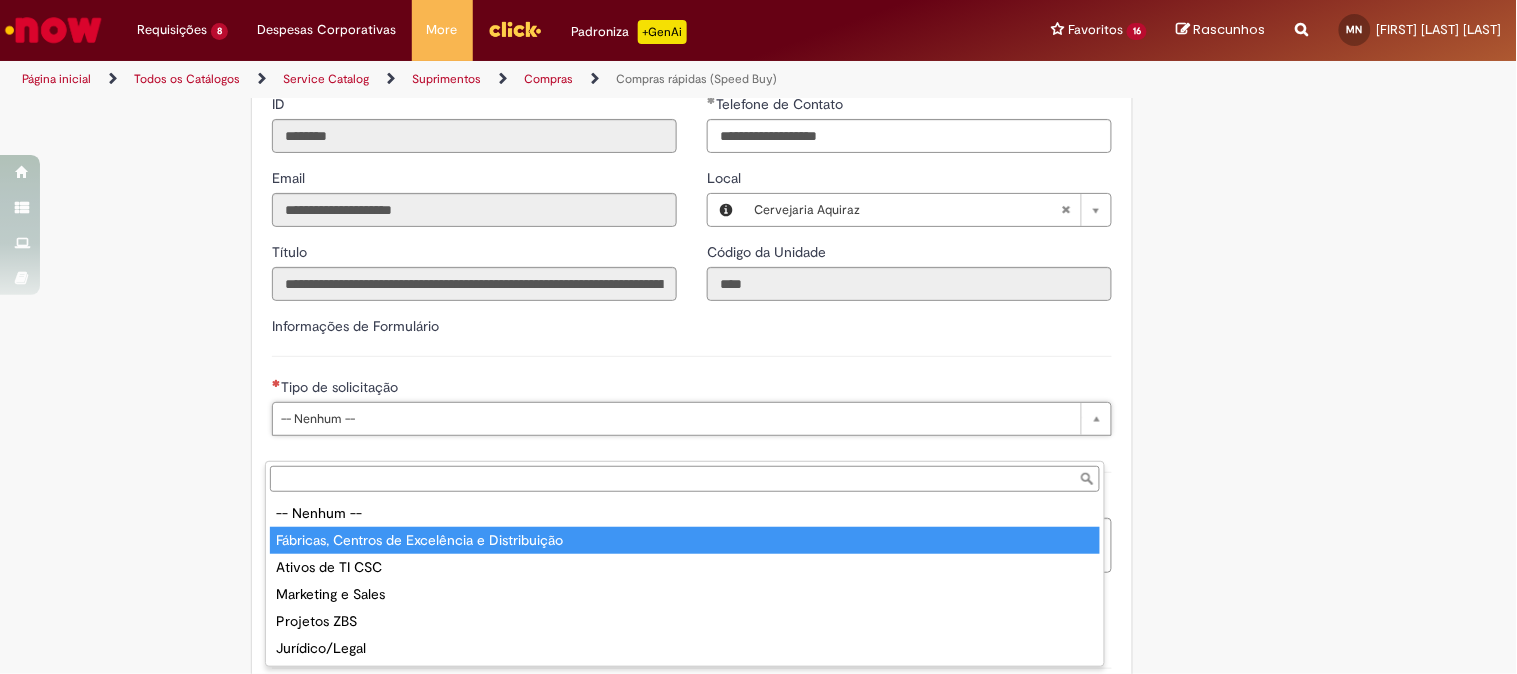type on "**********" 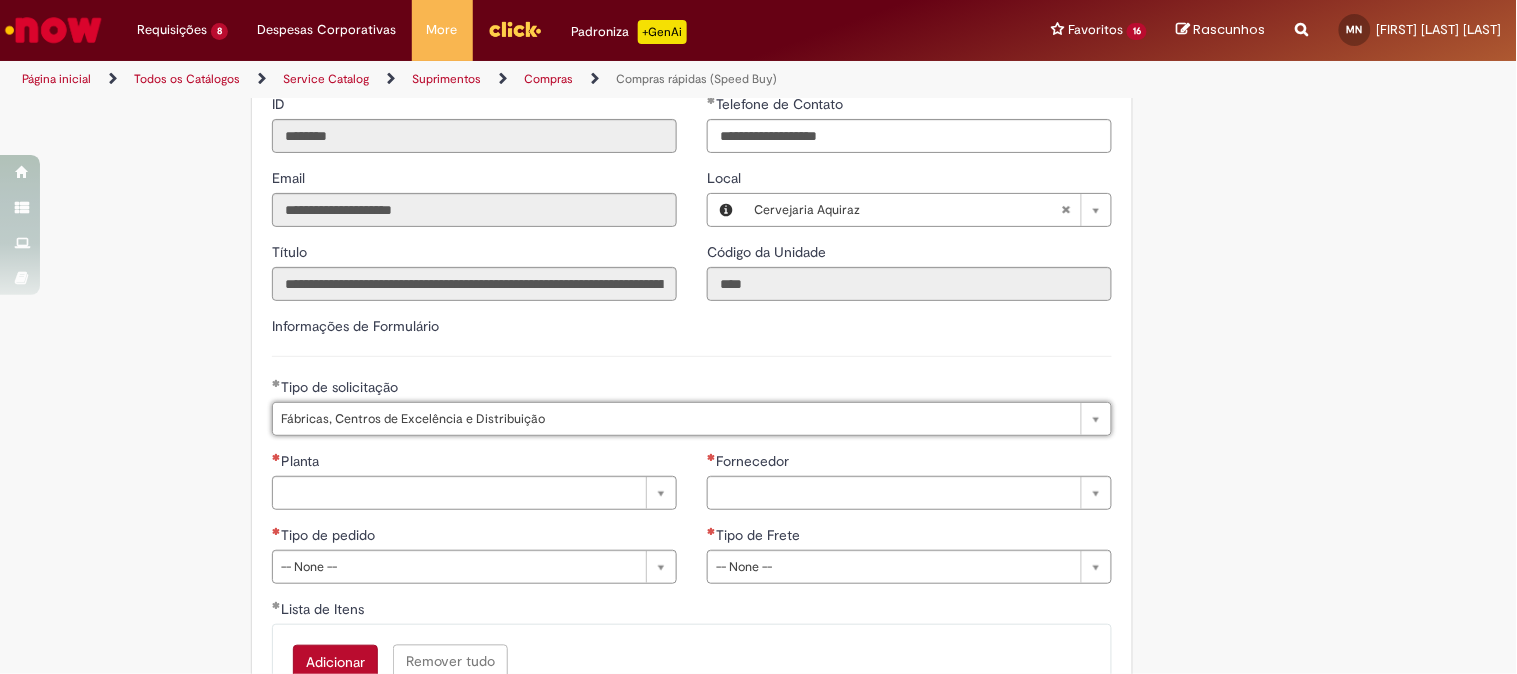 scroll, scrollTop: 2777, scrollLeft: 0, axis: vertical 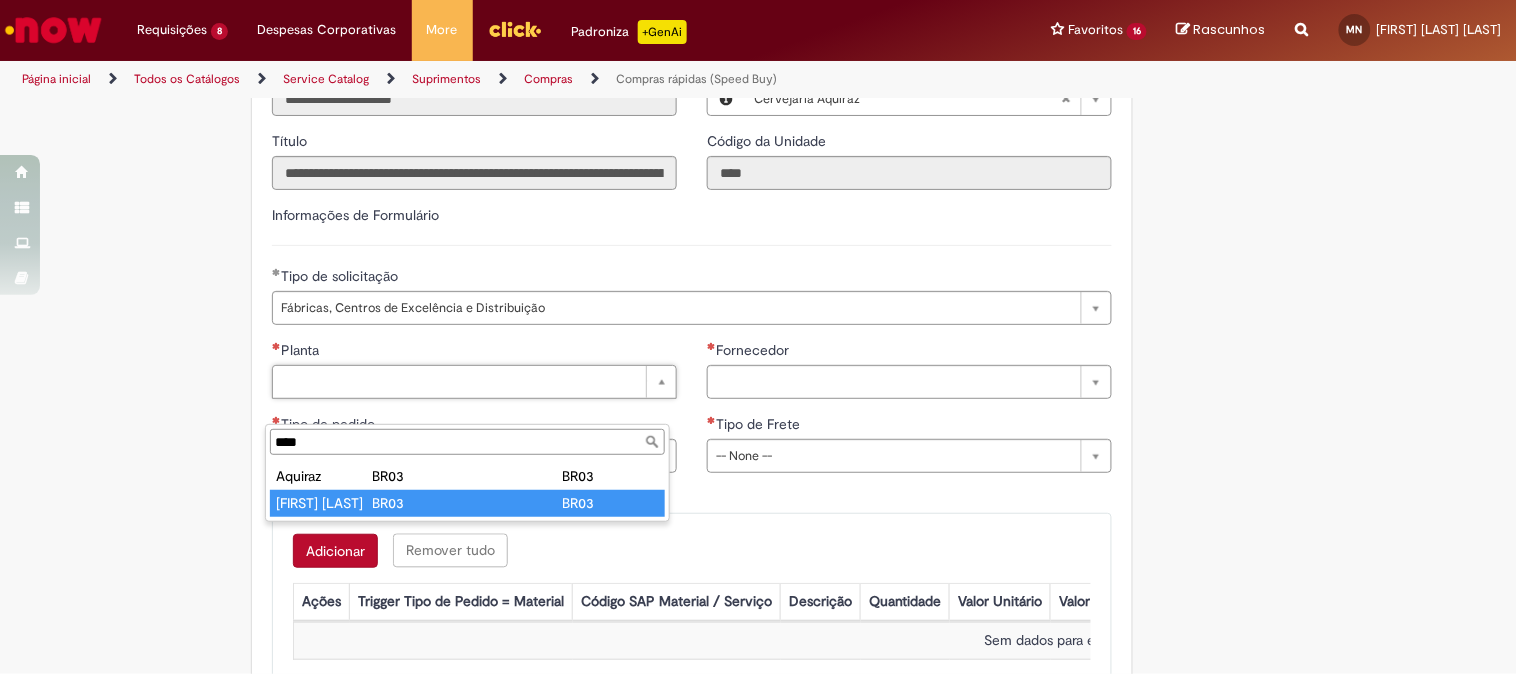 type on "****" 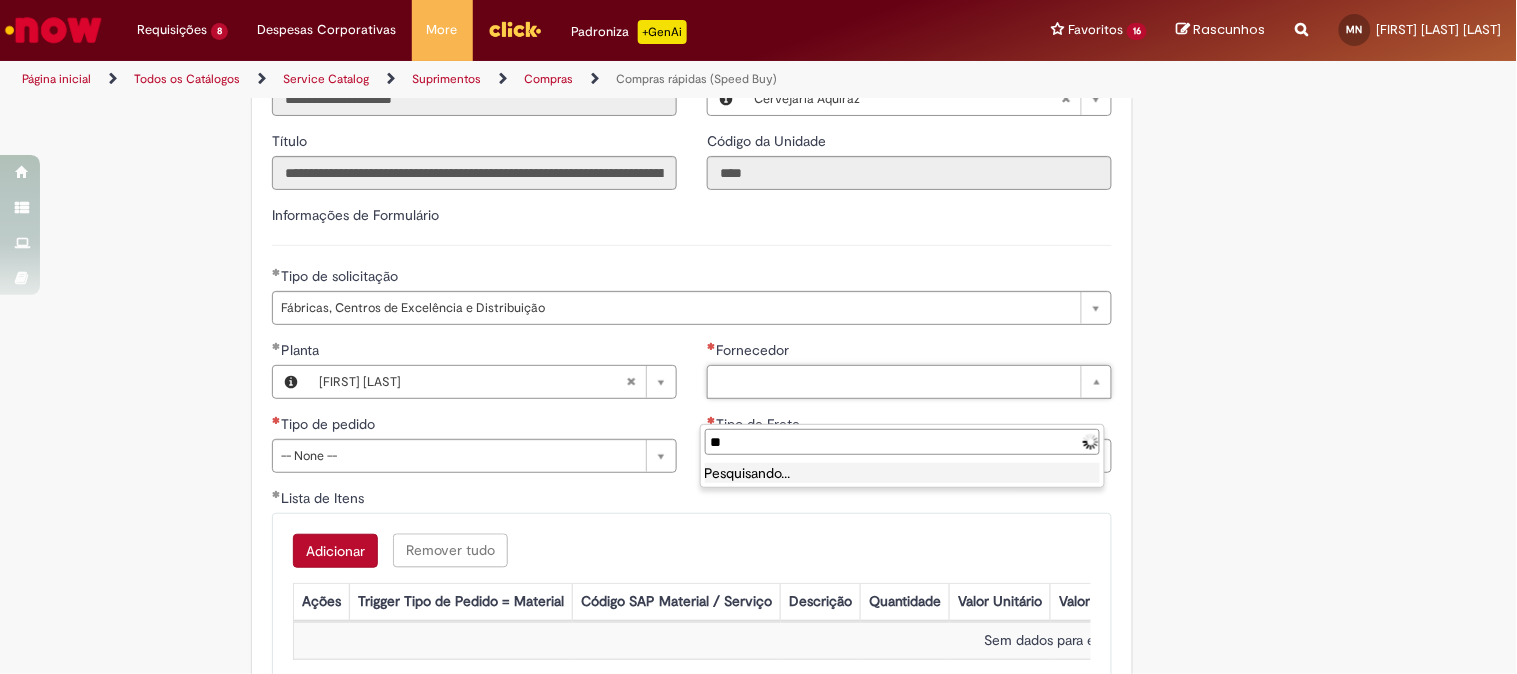 type on "*" 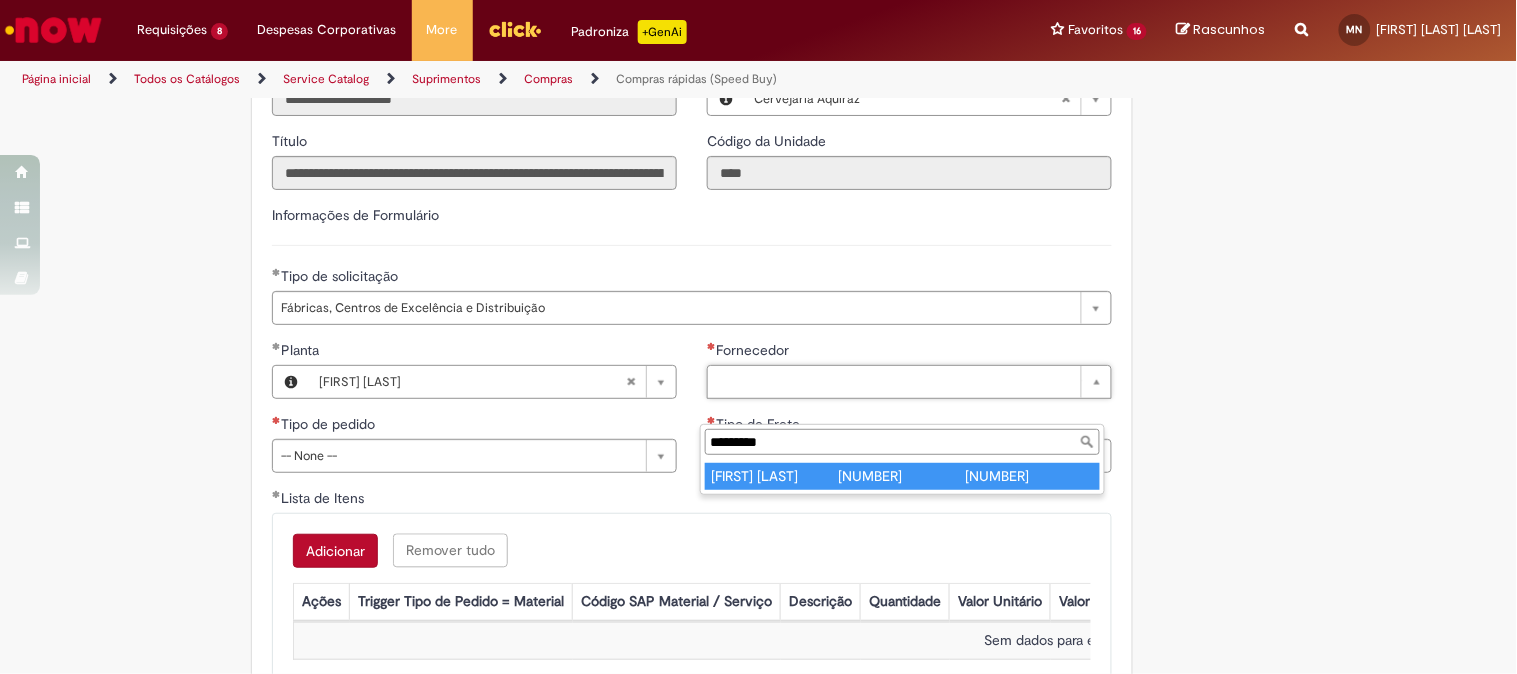 type on "*********" 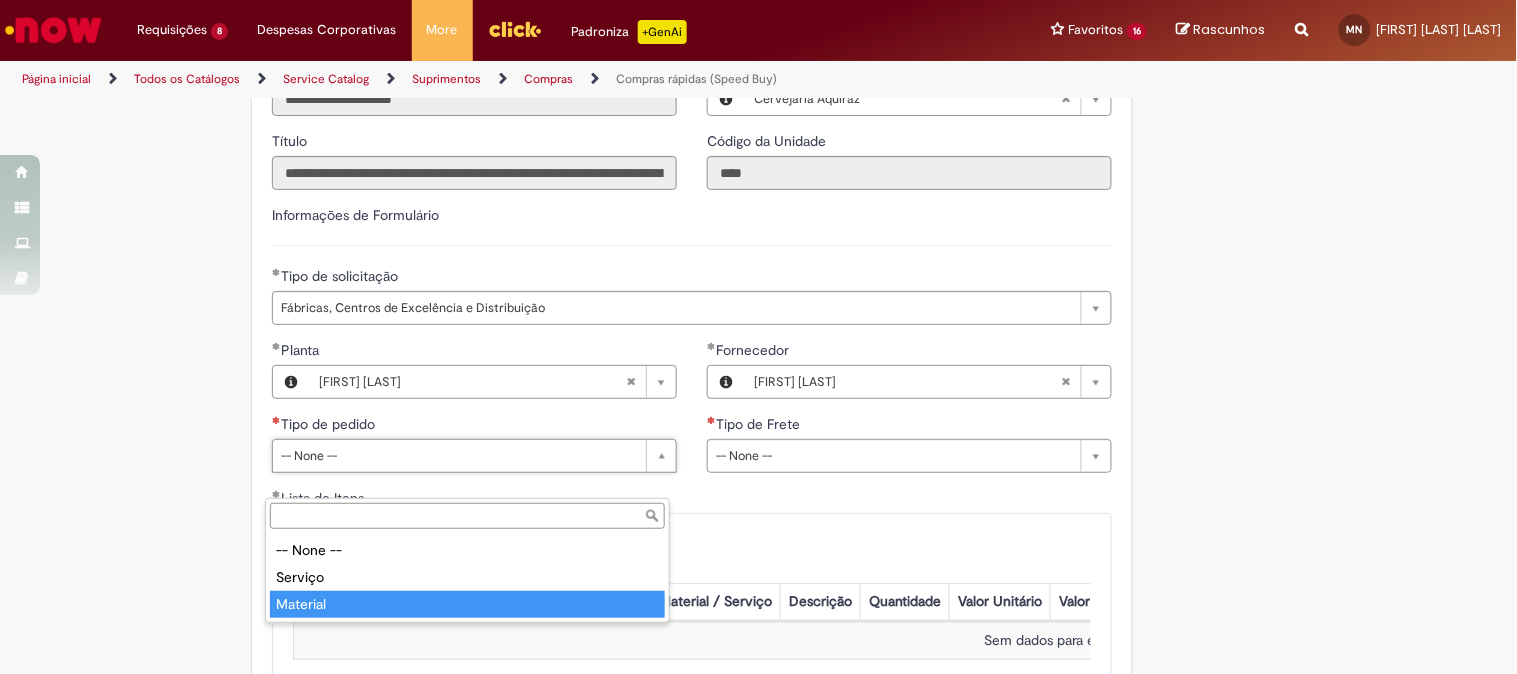 type on "********" 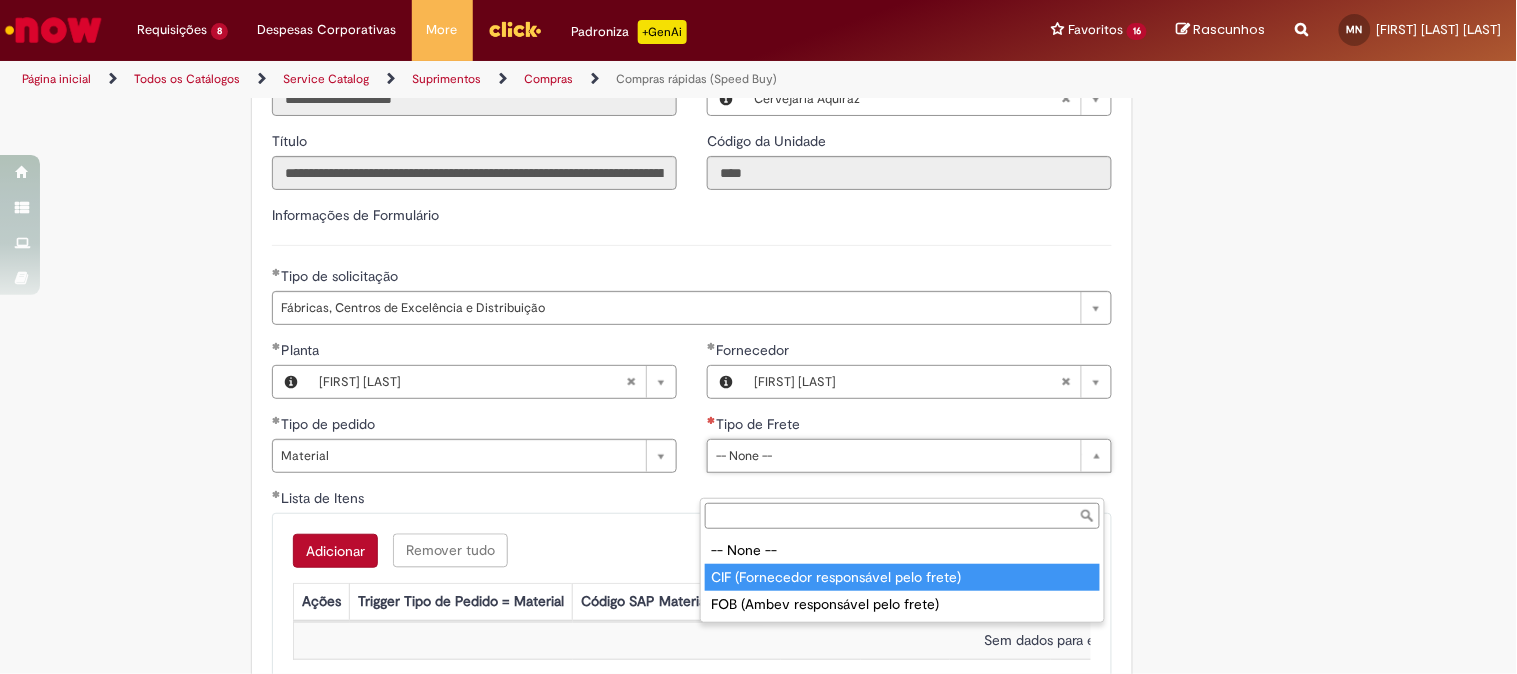 type on "**********" 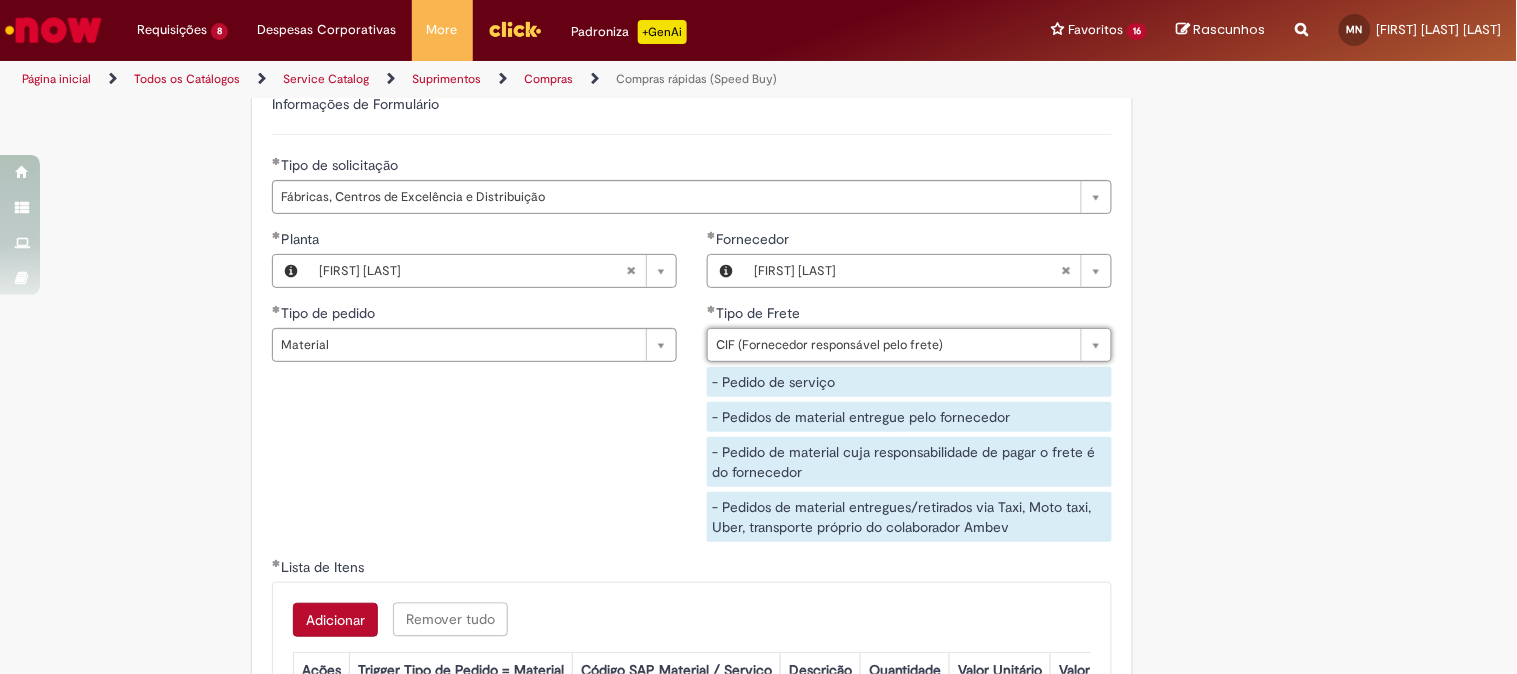 scroll, scrollTop: 3111, scrollLeft: 0, axis: vertical 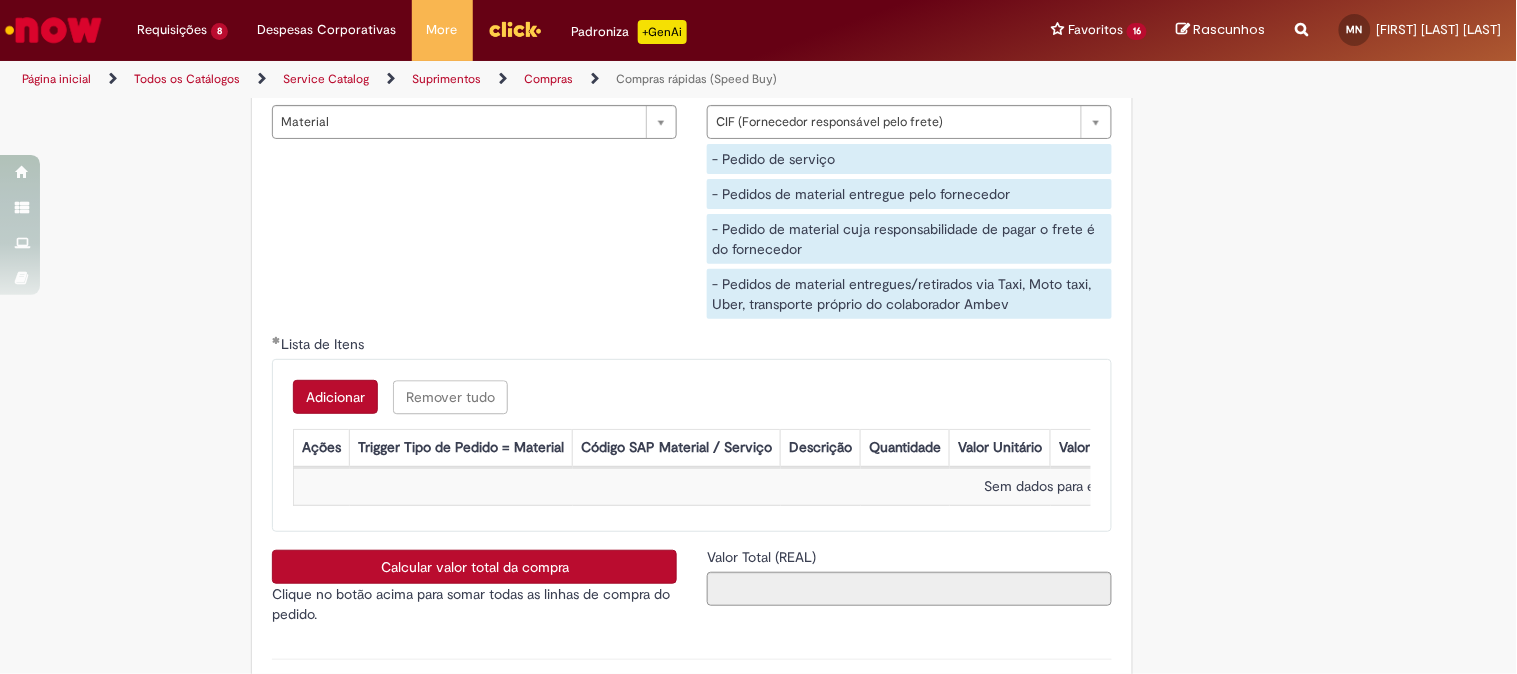 click on "Adicionar Remover tudo Lista de Itens Ações Trigger Tipo de Pedido = Material Código SAP Material / Serviço Descrição Quantidade Valor Unitário Valor Total Moeda Origem do Material Código NCM Conta contábil Método de Pagamento Ordem de Serviço Sem dados para exibir" at bounding box center (692, 445) 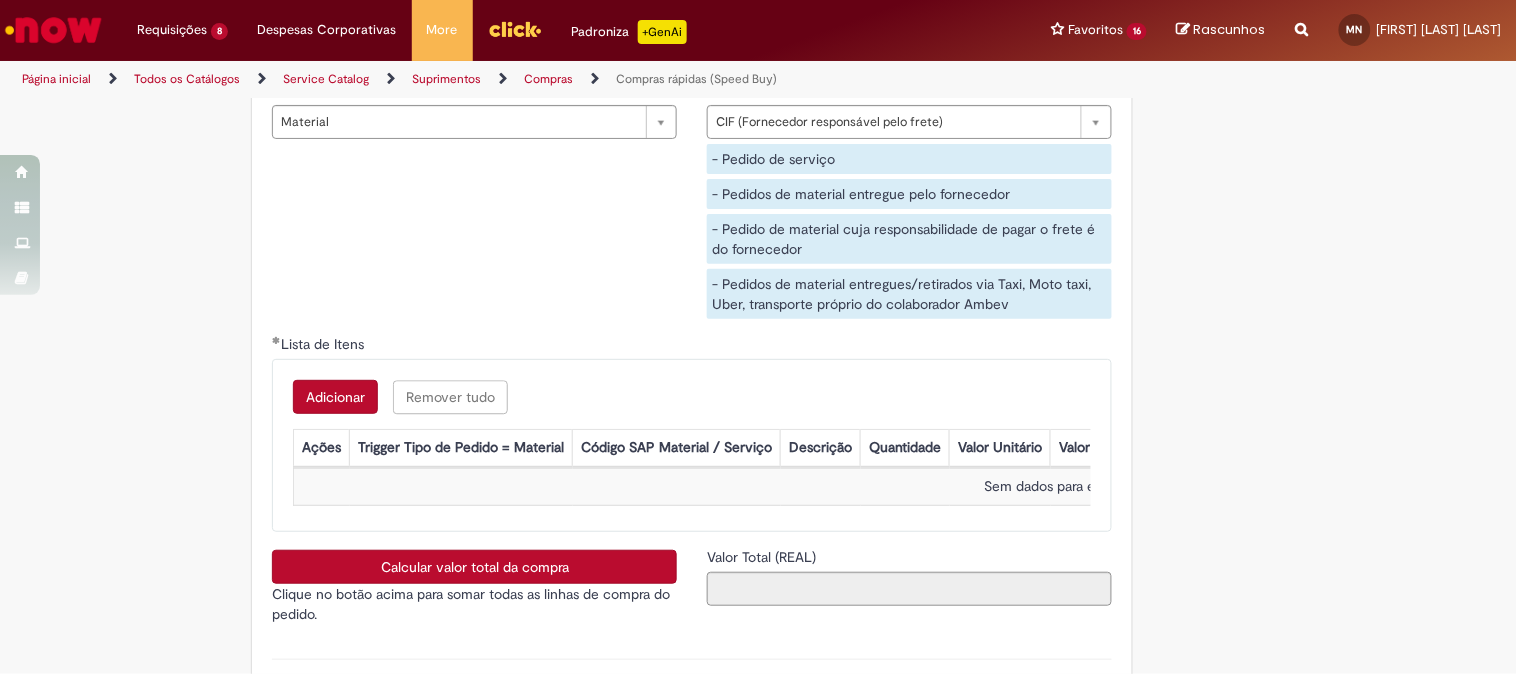 click on "Adicionar" at bounding box center [335, 397] 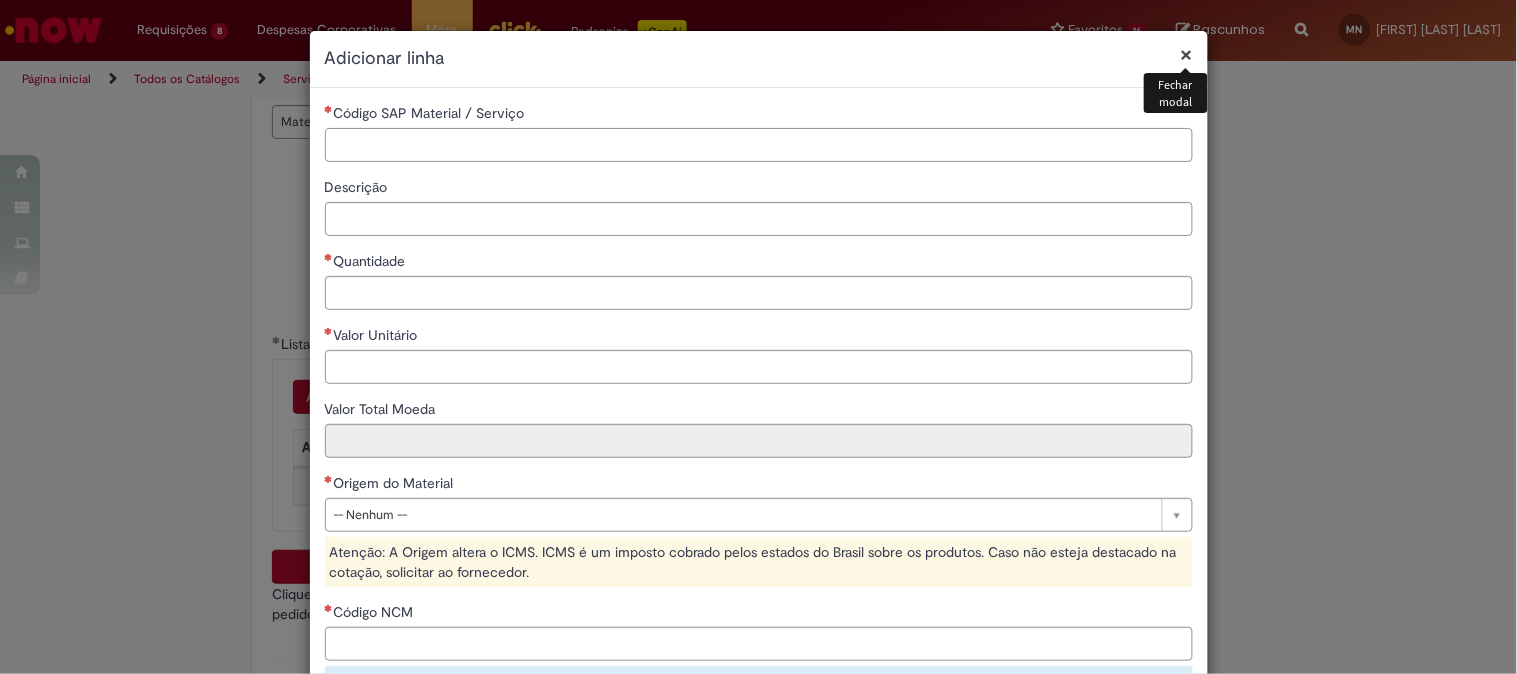 click on "Código SAP Material / Serviço" at bounding box center [759, 145] 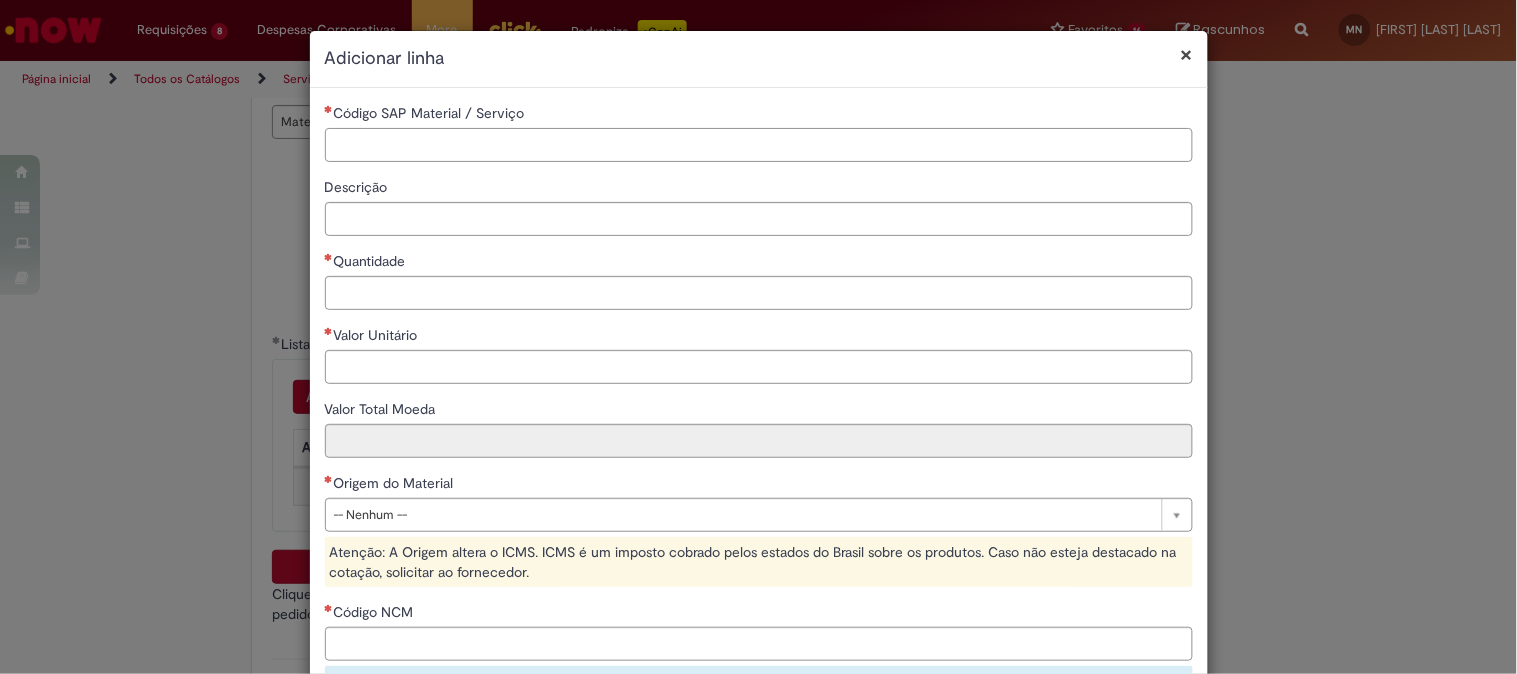 paste on "********" 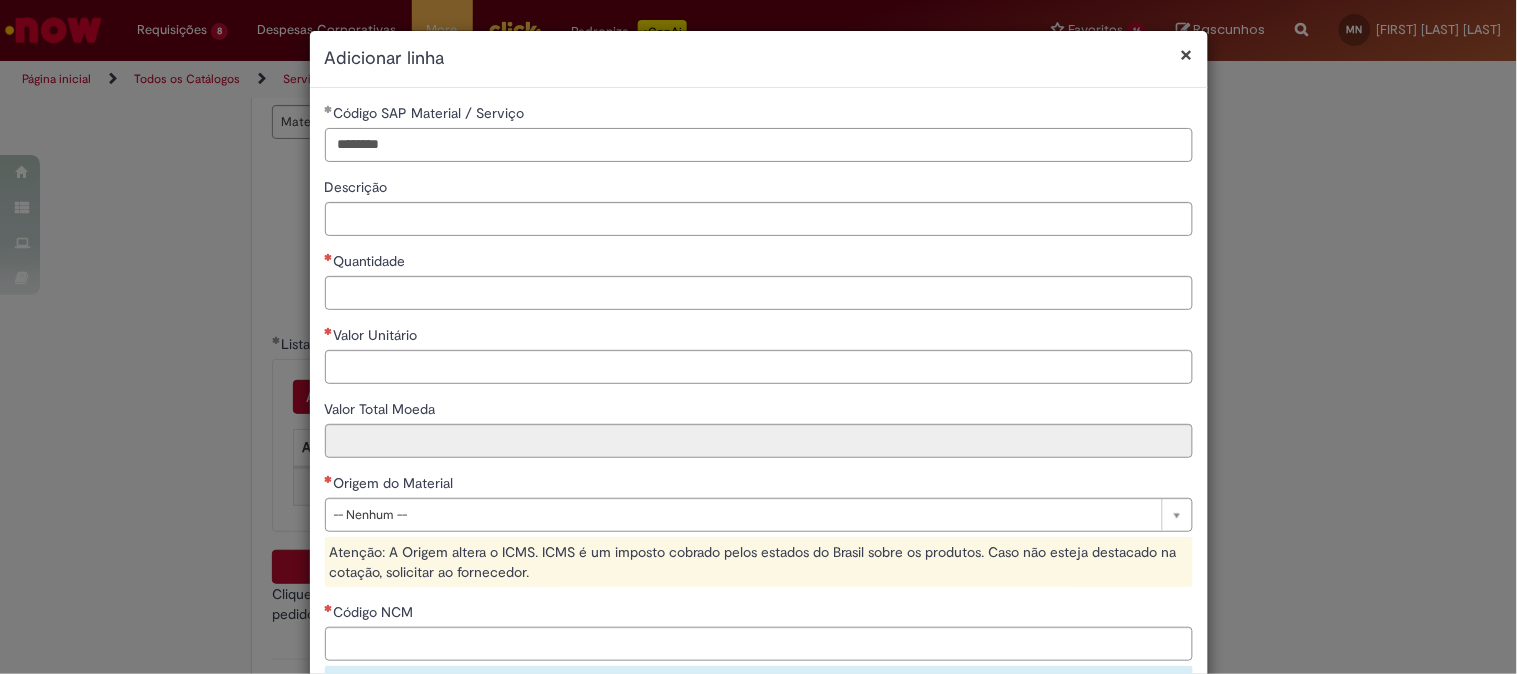 type on "********" 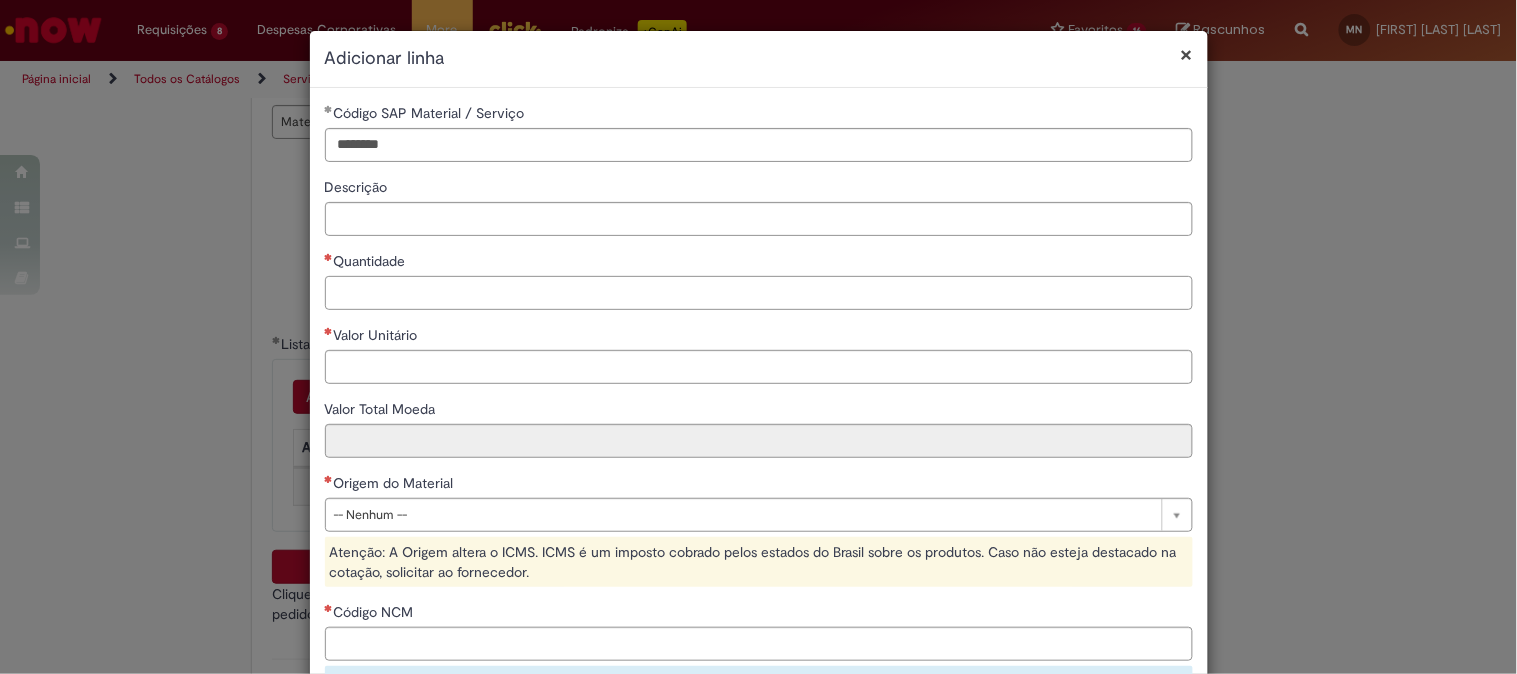 click on "Quantidade" at bounding box center [759, 293] 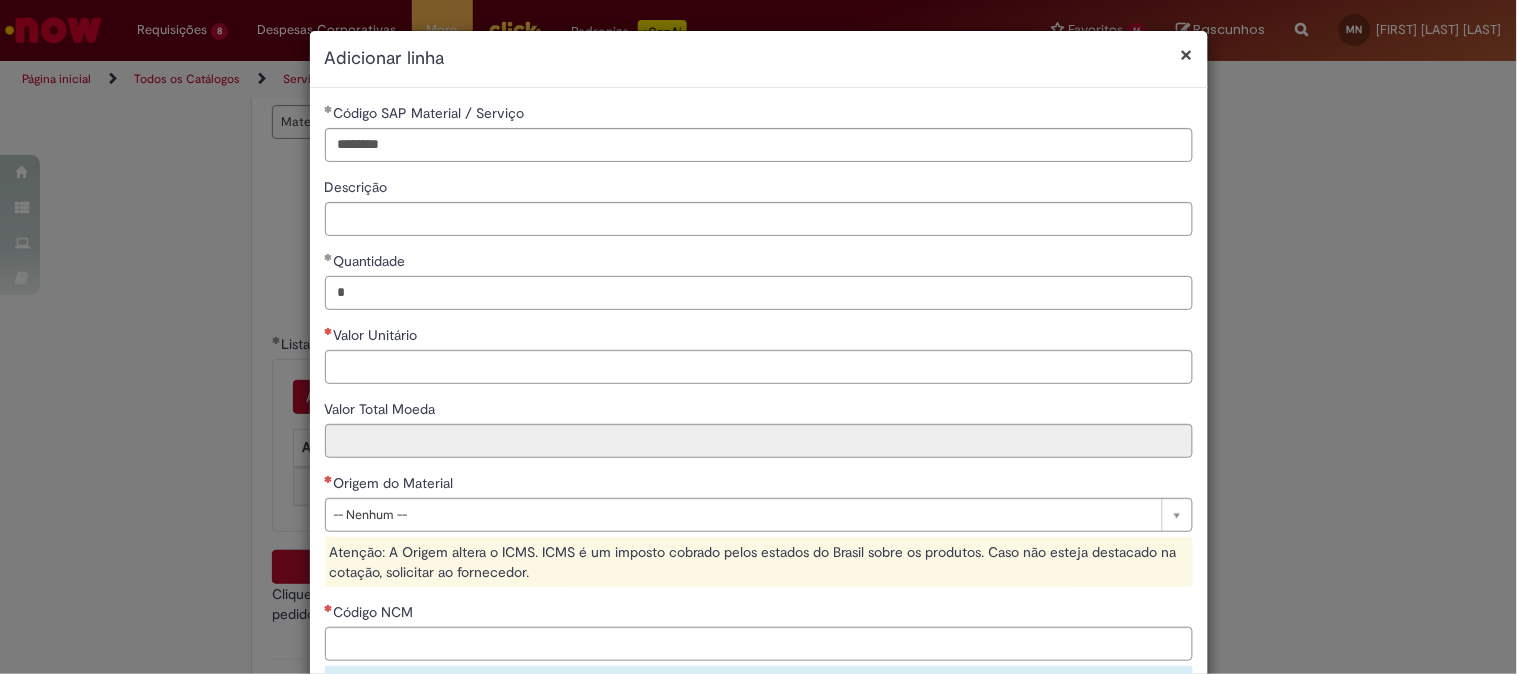 type on "*" 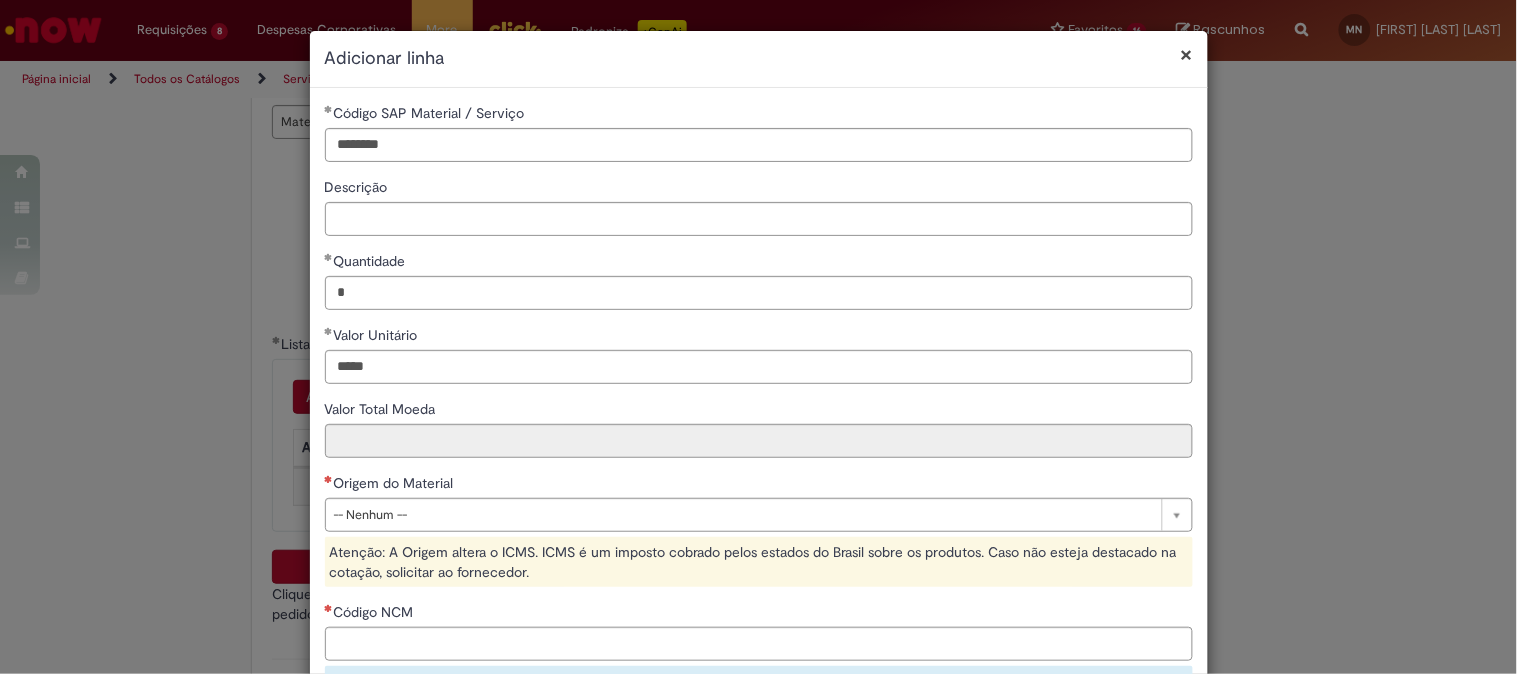 type on "******" 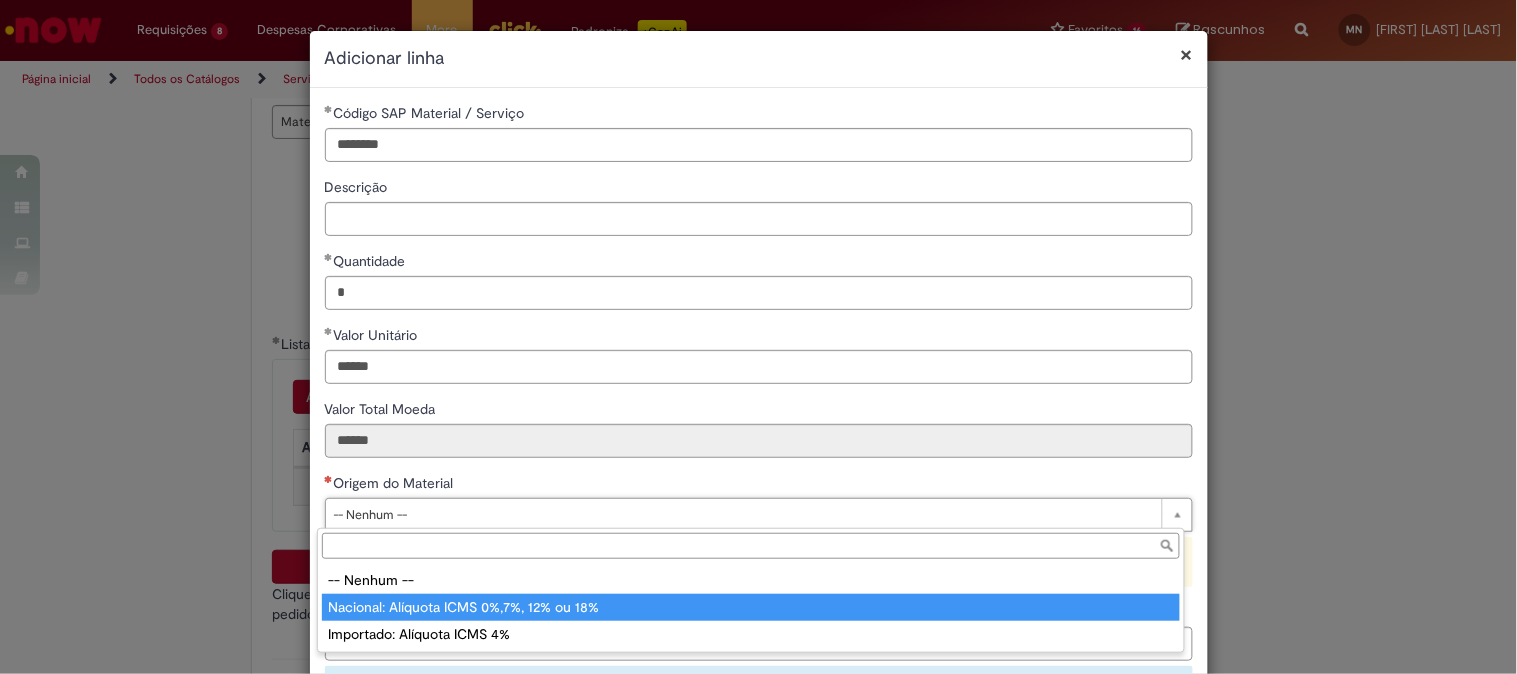 type on "**********" 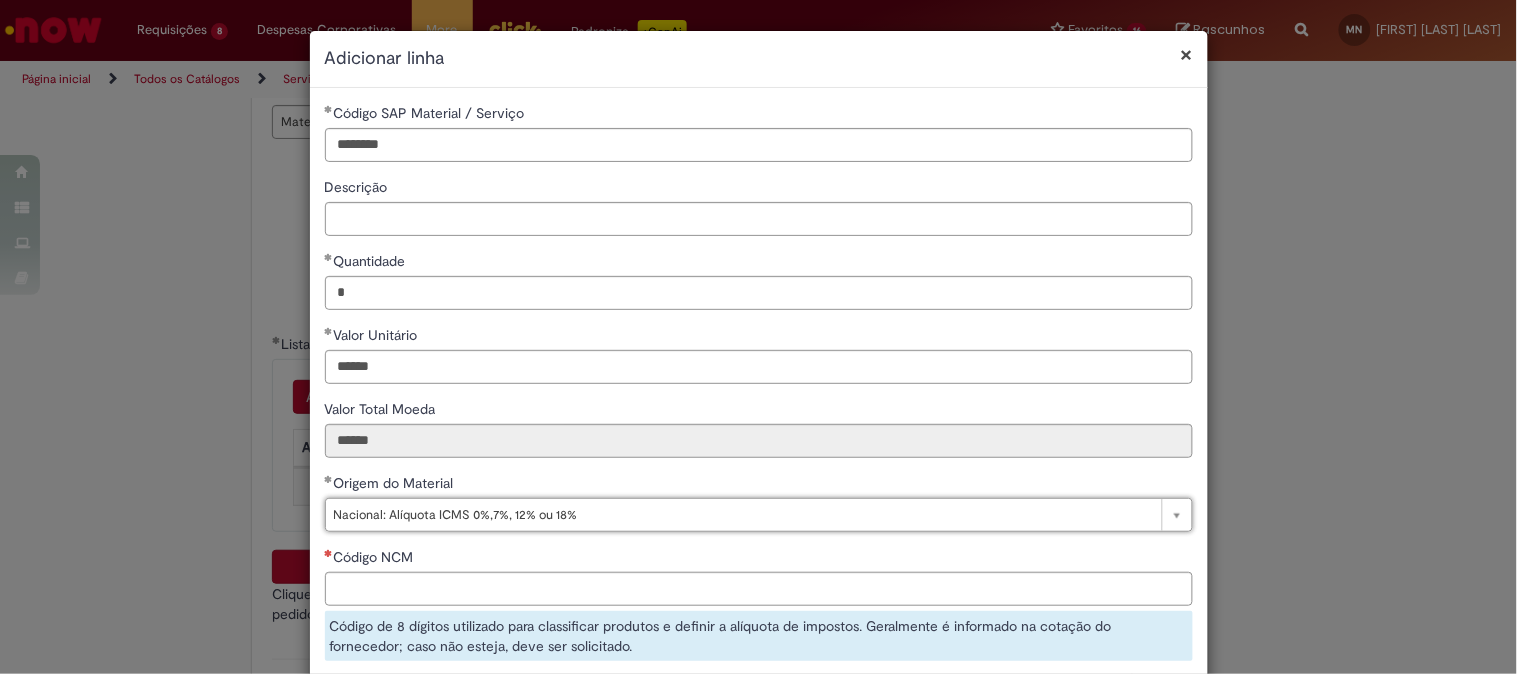 scroll, scrollTop: 111, scrollLeft: 0, axis: vertical 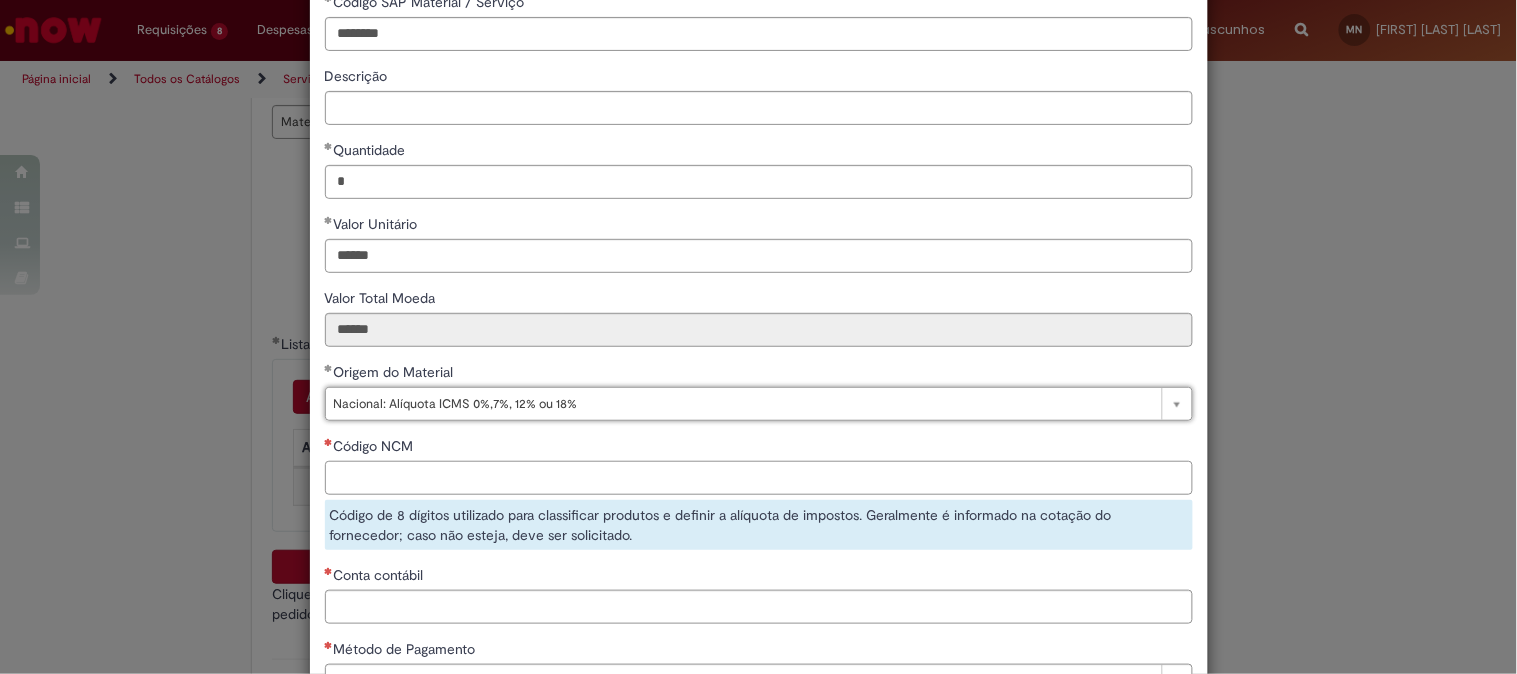 click on "Código NCM" at bounding box center [759, 478] 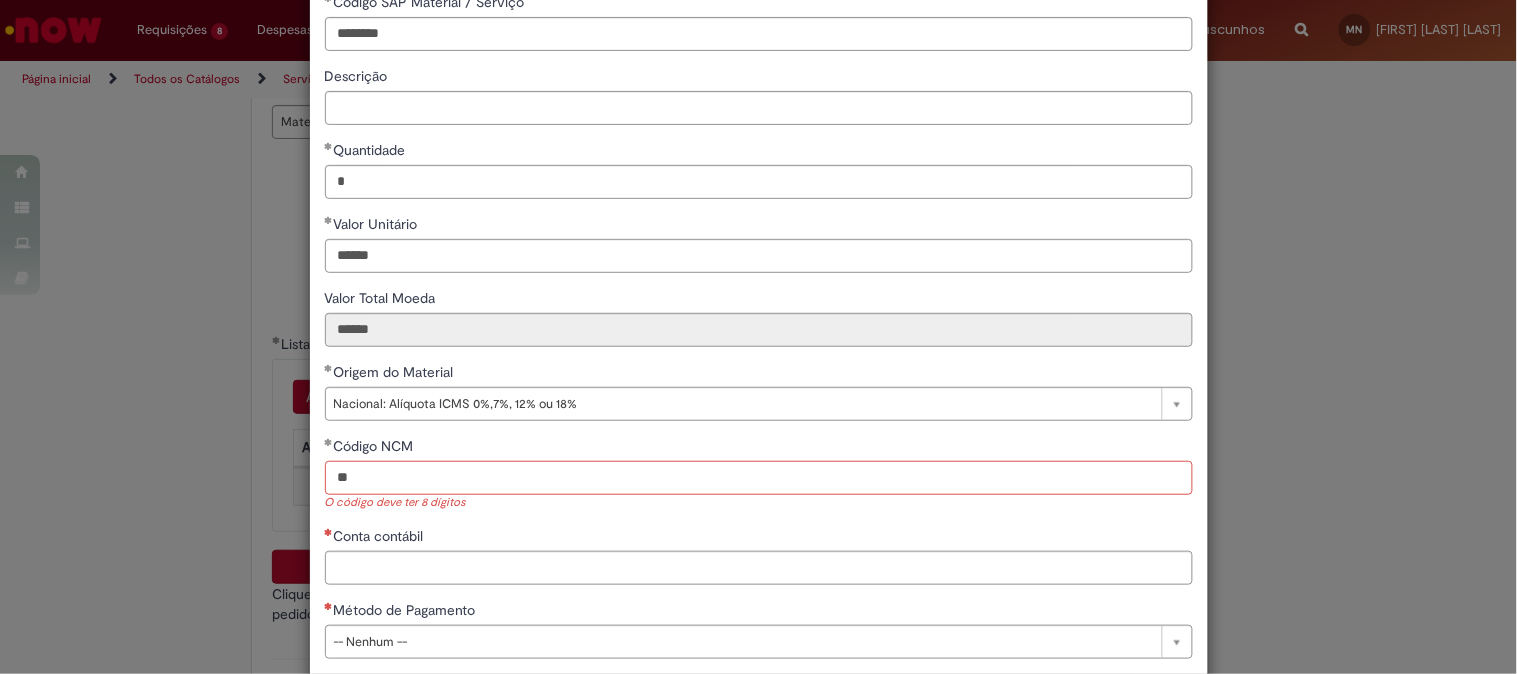 drag, startPoint x: 457, startPoint y: 482, endPoint x: 223, endPoint y: 506, distance: 235.22755 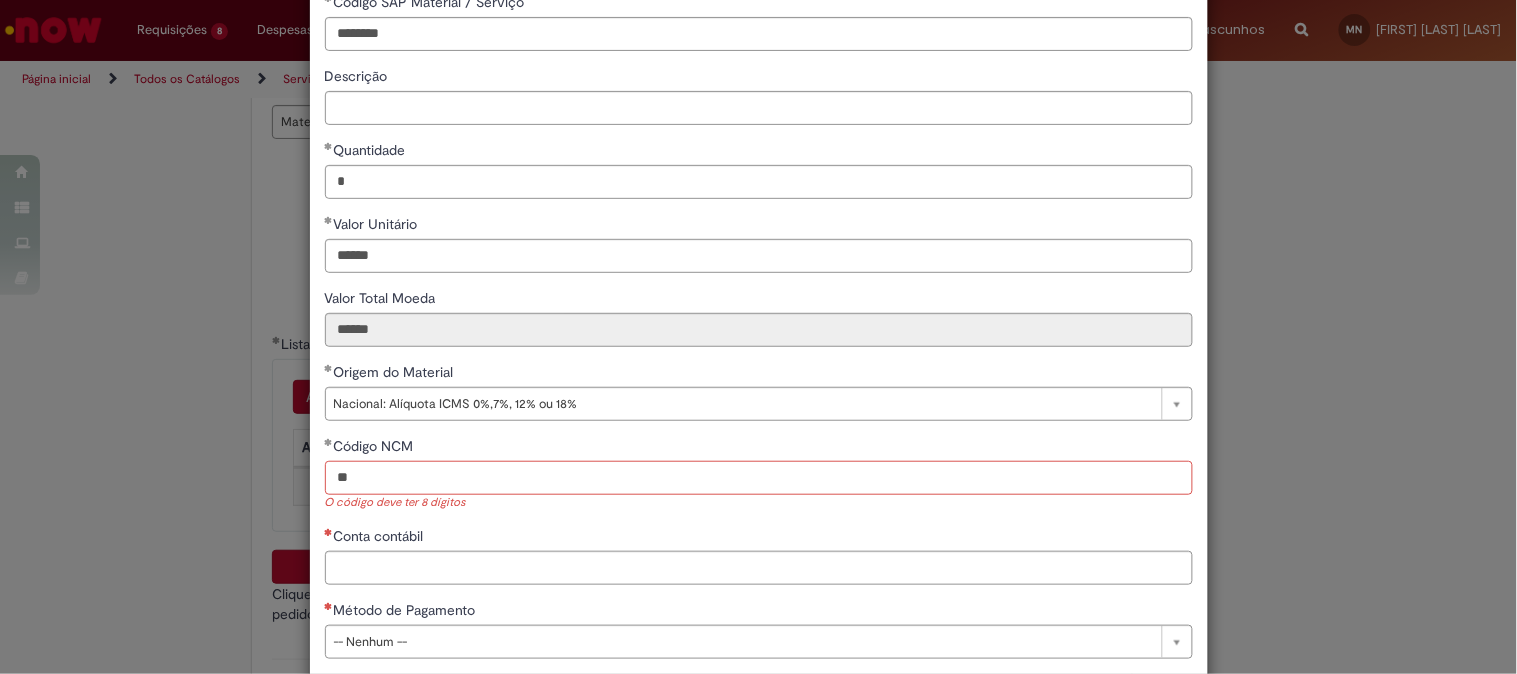 paste on "******" 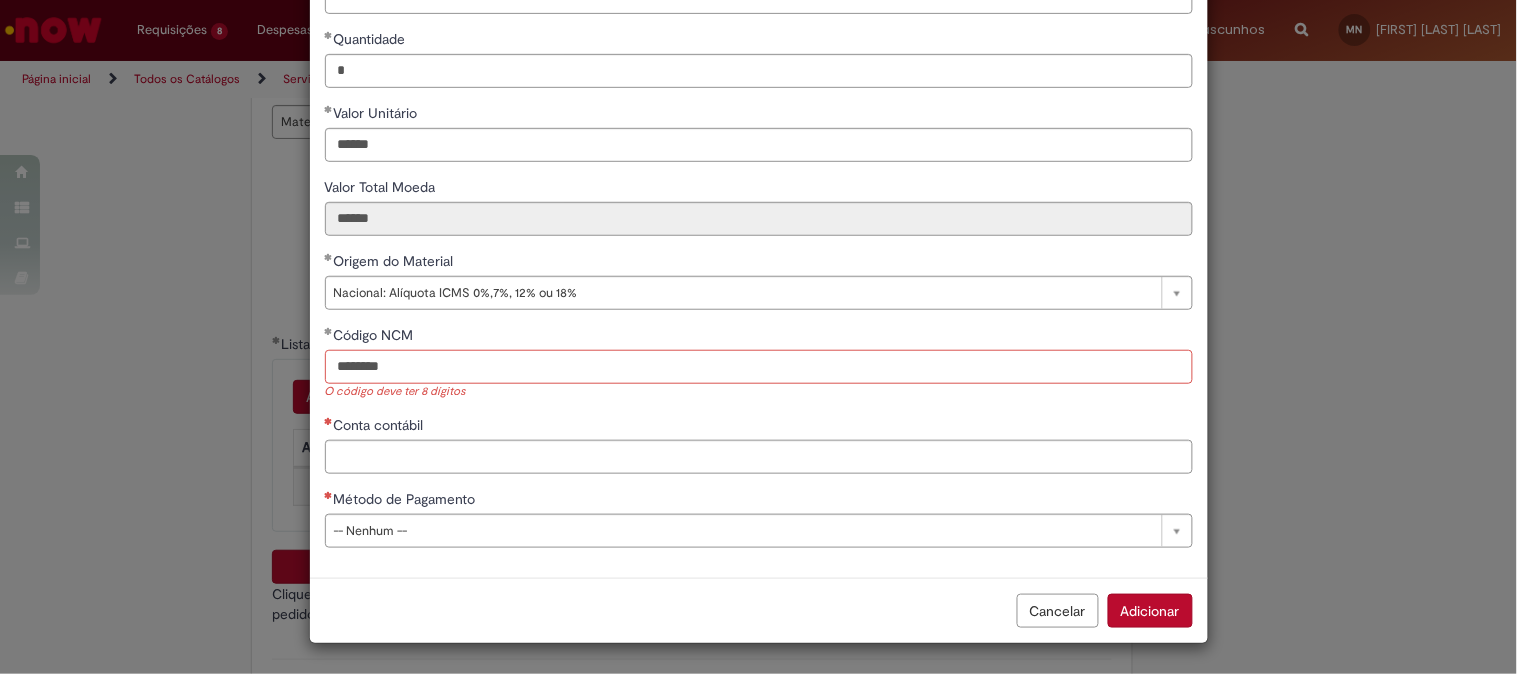 type on "********" 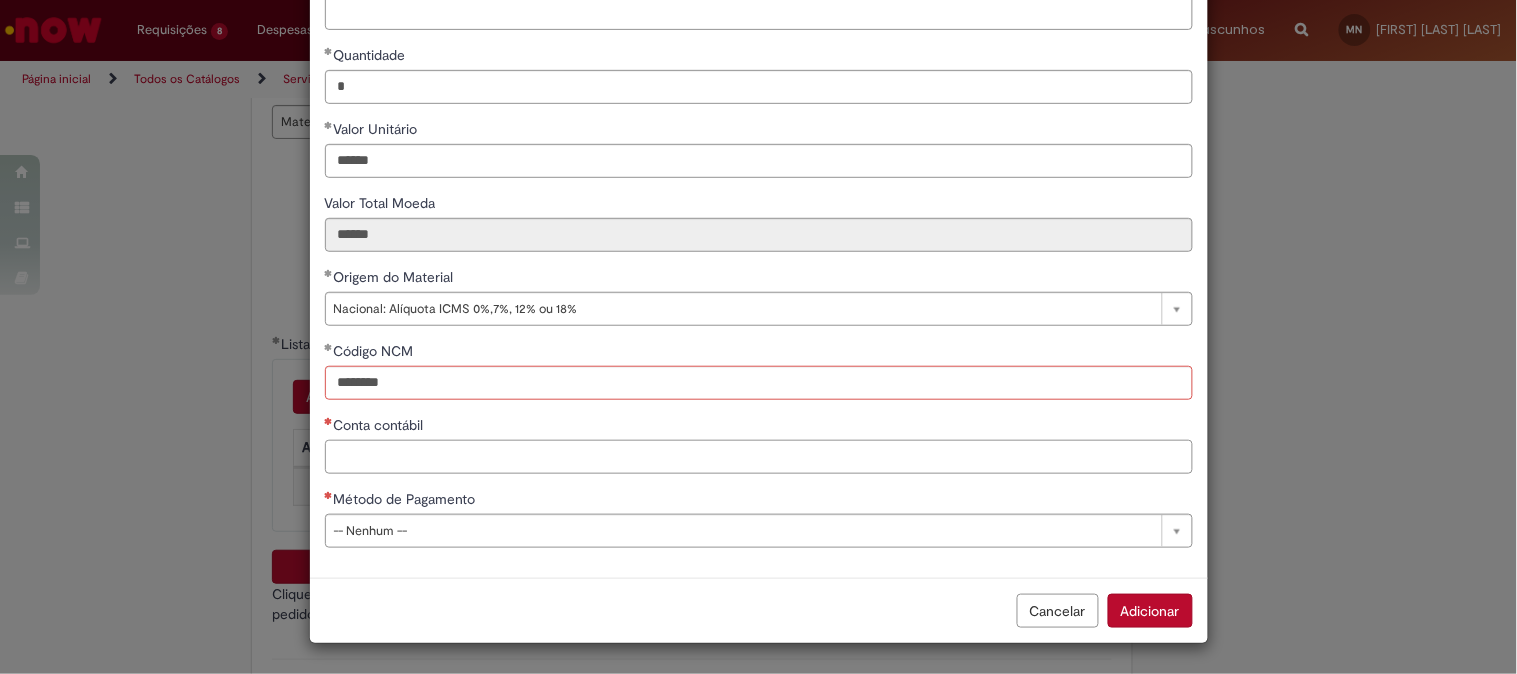 click on "Conta contábil" at bounding box center (759, 457) 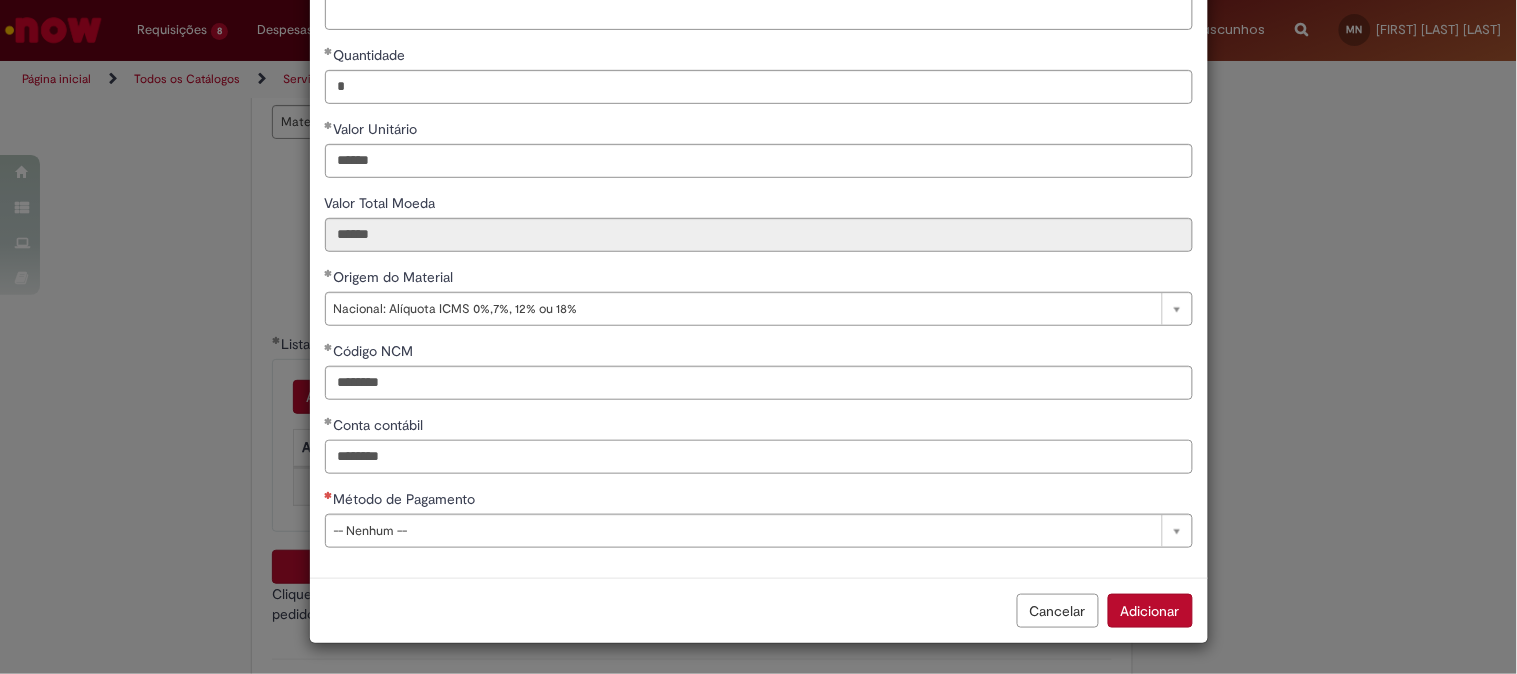 type on "********" 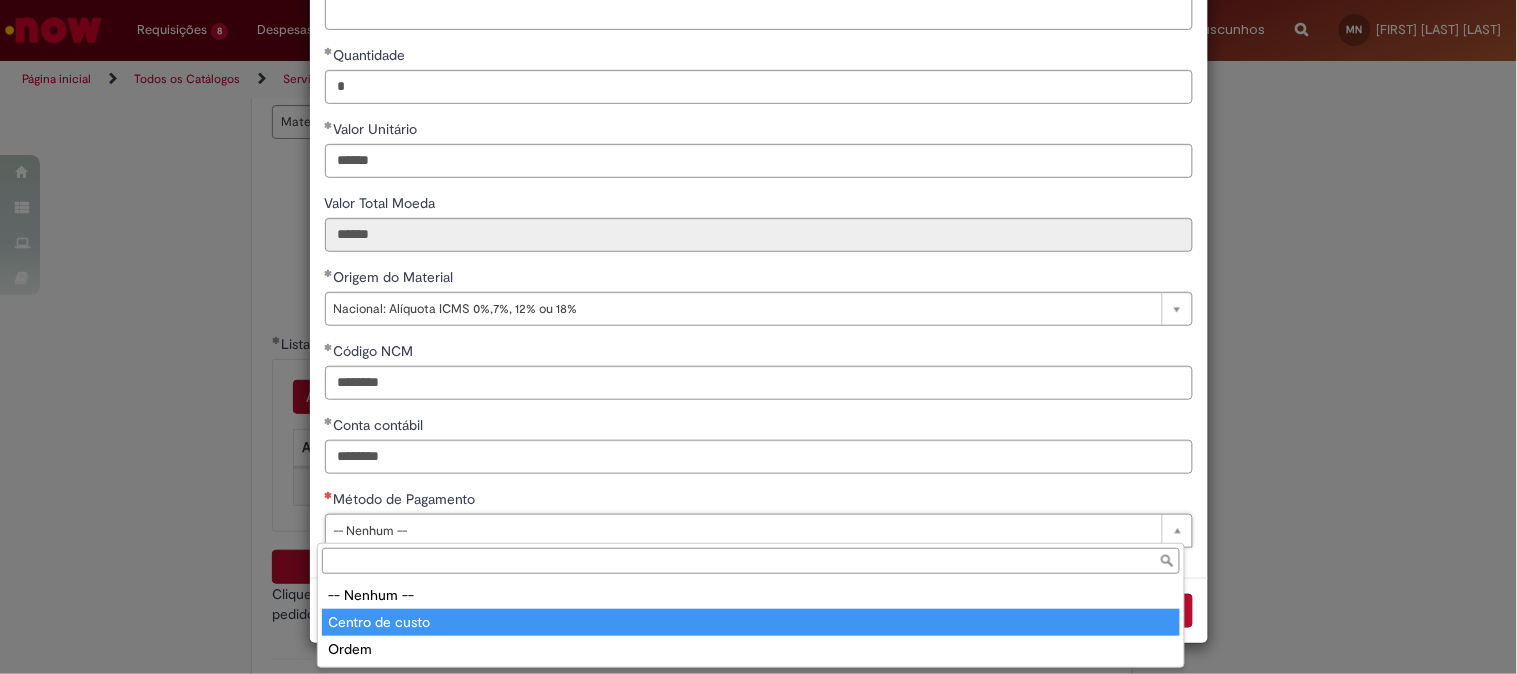 drag, startPoint x: 404, startPoint y: 634, endPoint x: 414, endPoint y: 614, distance: 22.36068 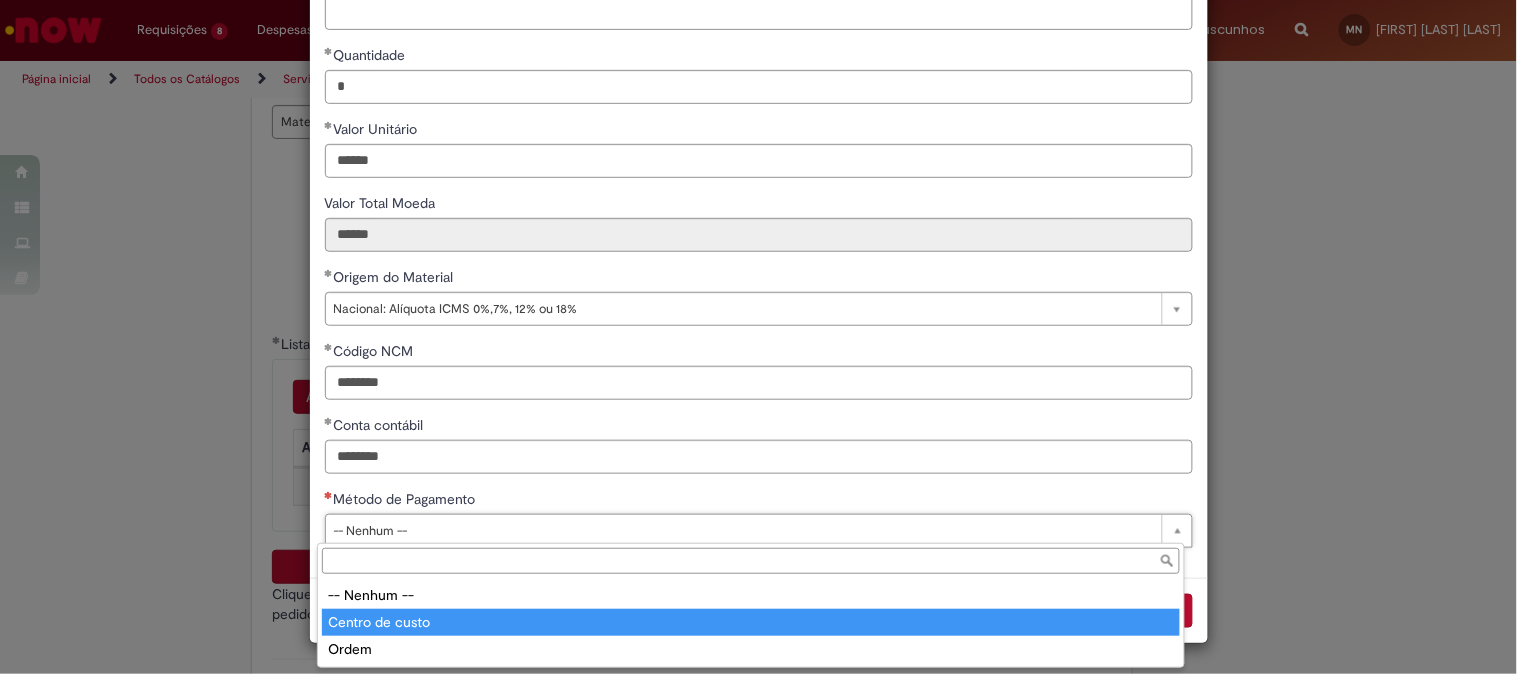 type on "**********" 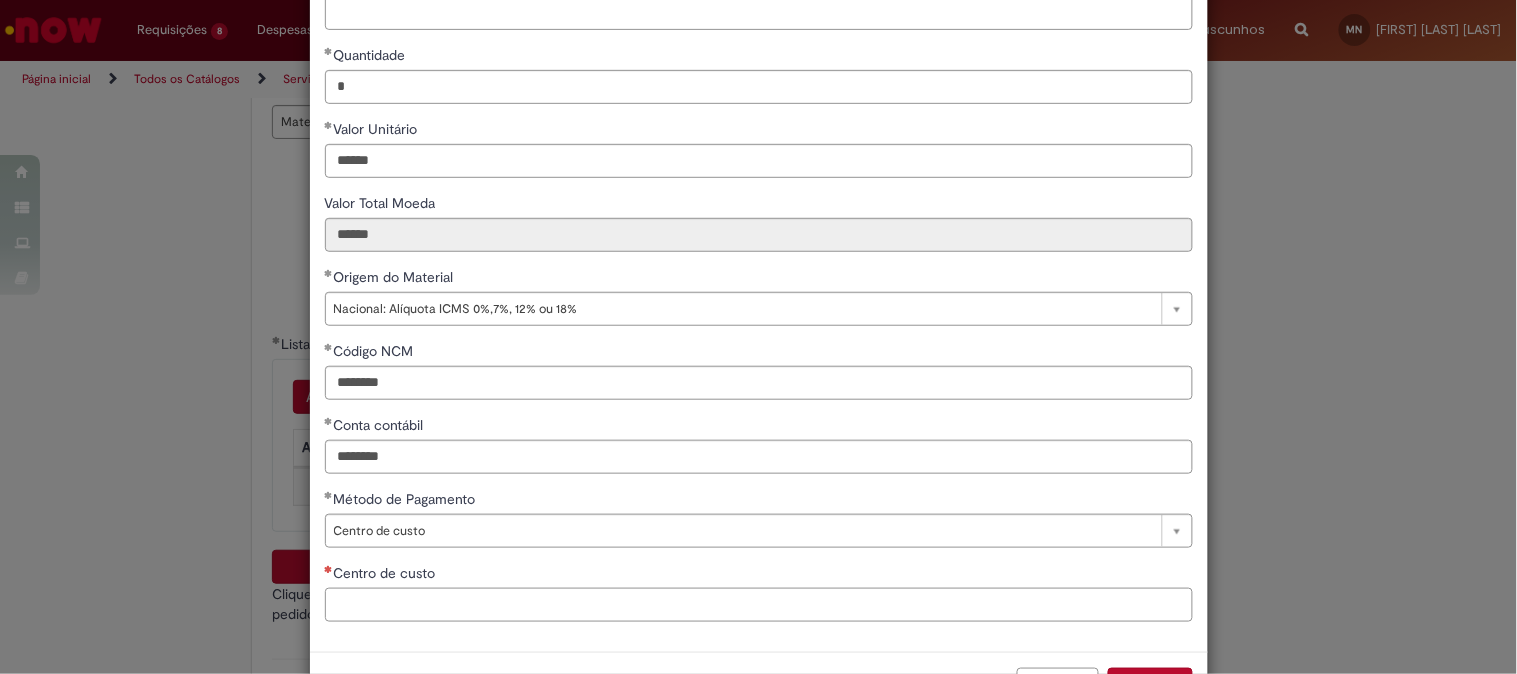 click on "Centro de custo" at bounding box center [759, 605] 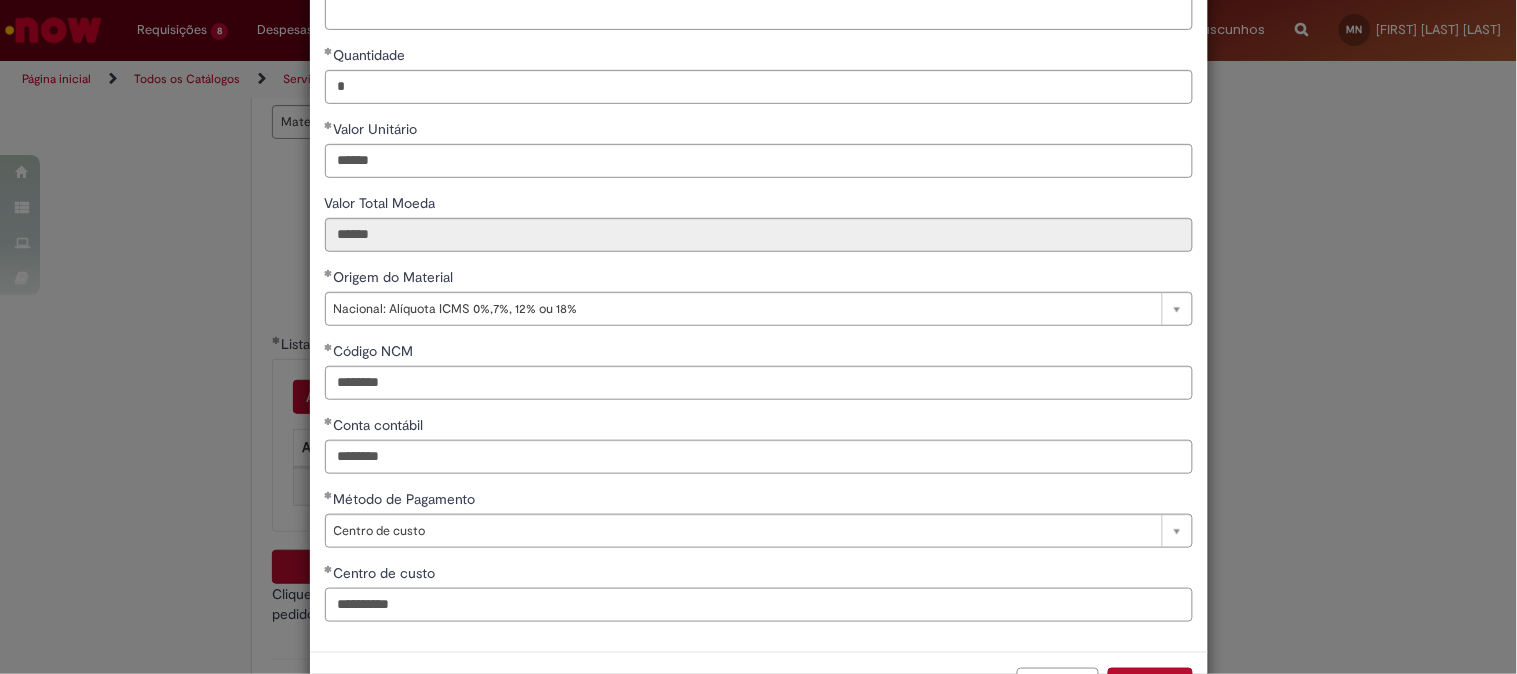 scroll, scrollTop: 280, scrollLeft: 0, axis: vertical 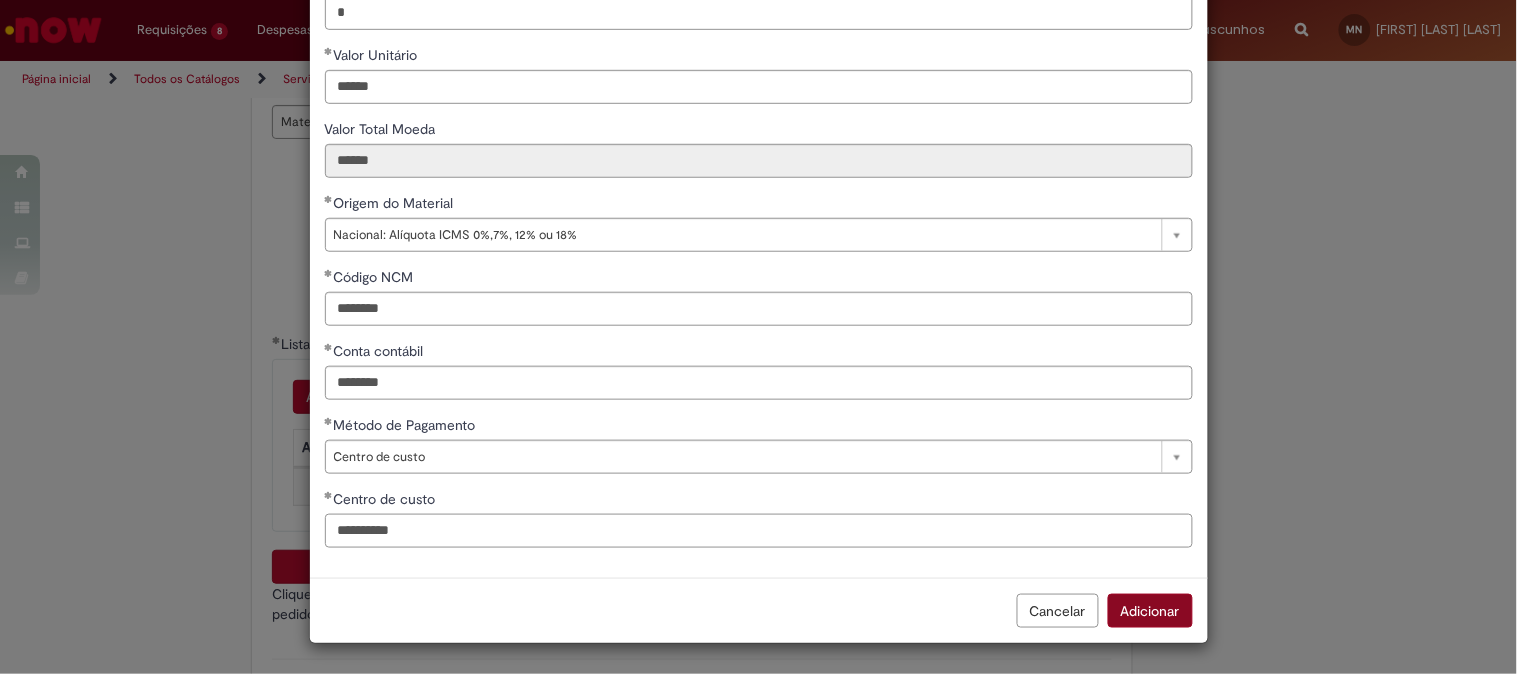 type on "**********" 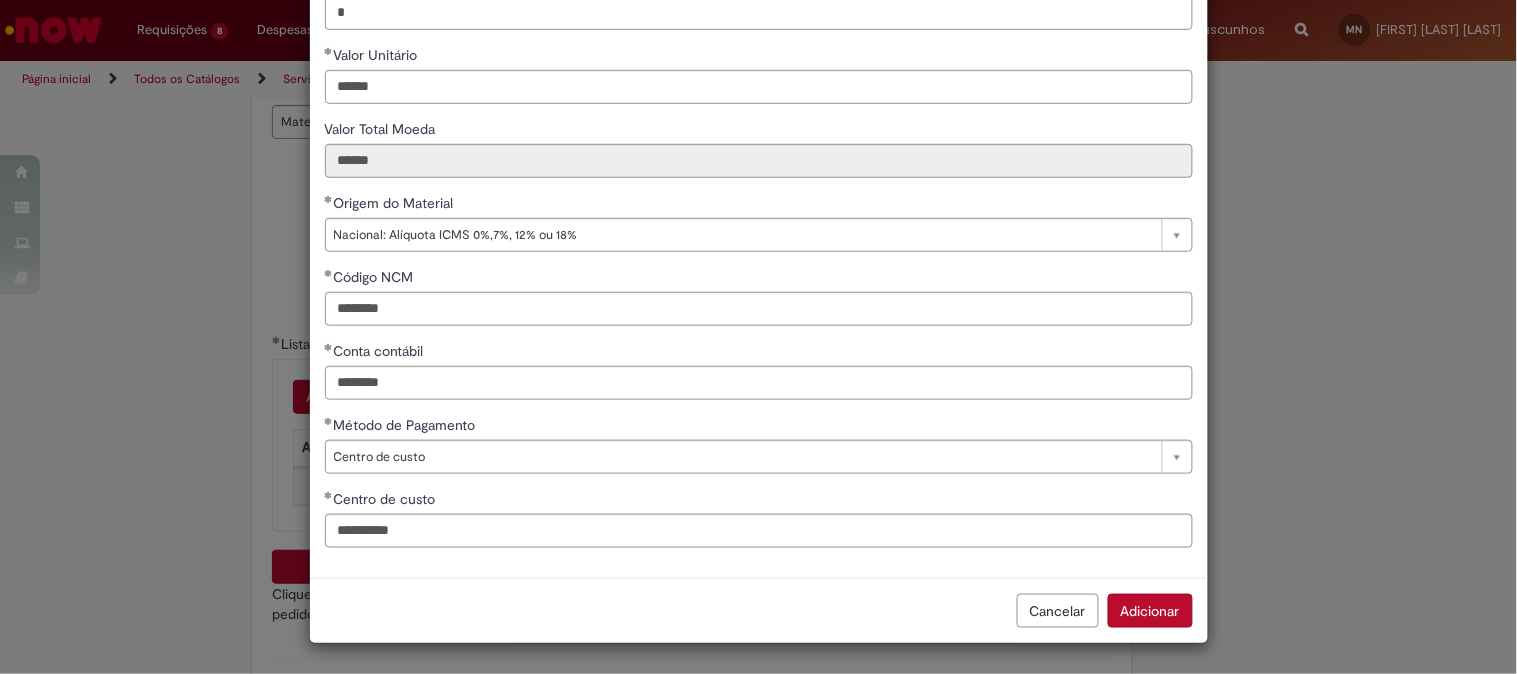 click on "Adicionar" at bounding box center (1150, 611) 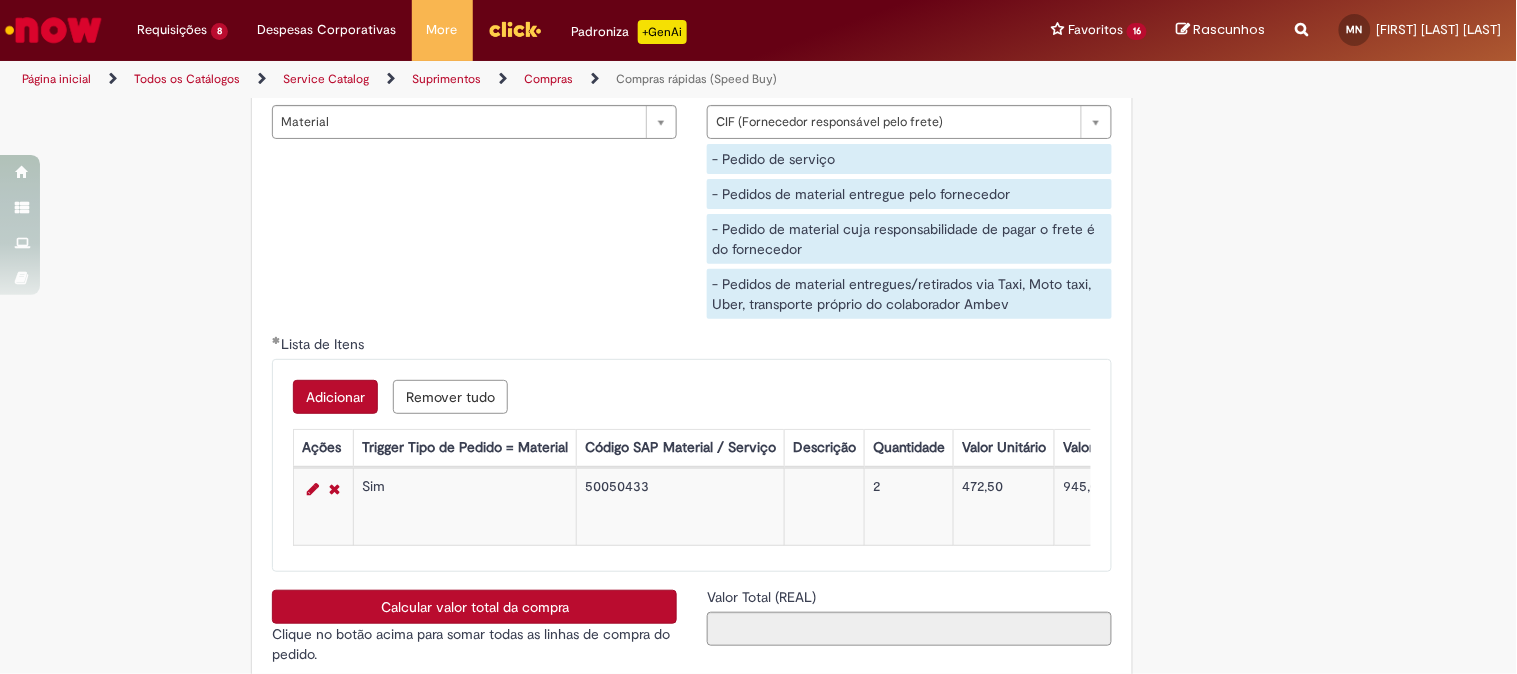 click on "Calcular valor total da compra" at bounding box center (474, 607) 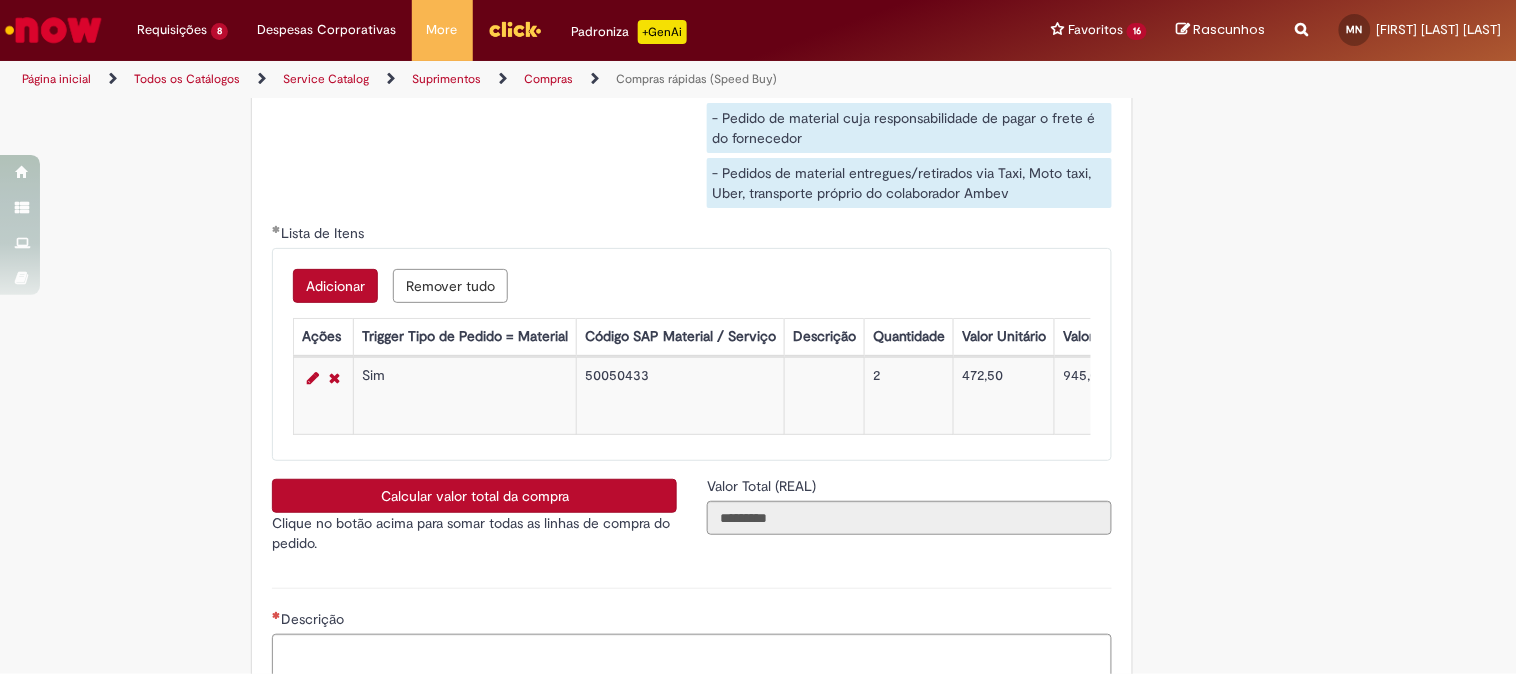 scroll, scrollTop: 3444, scrollLeft: 0, axis: vertical 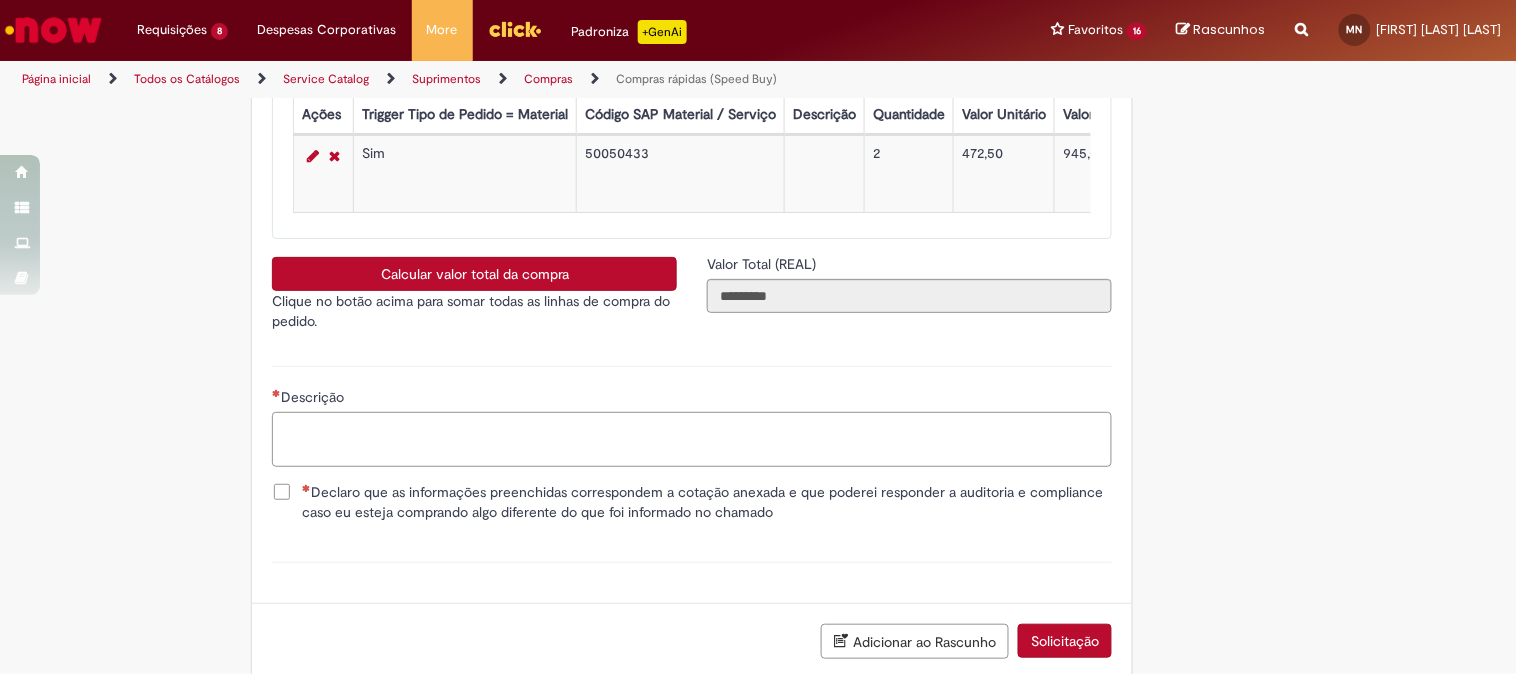 click on "Descrição" at bounding box center (692, 439) 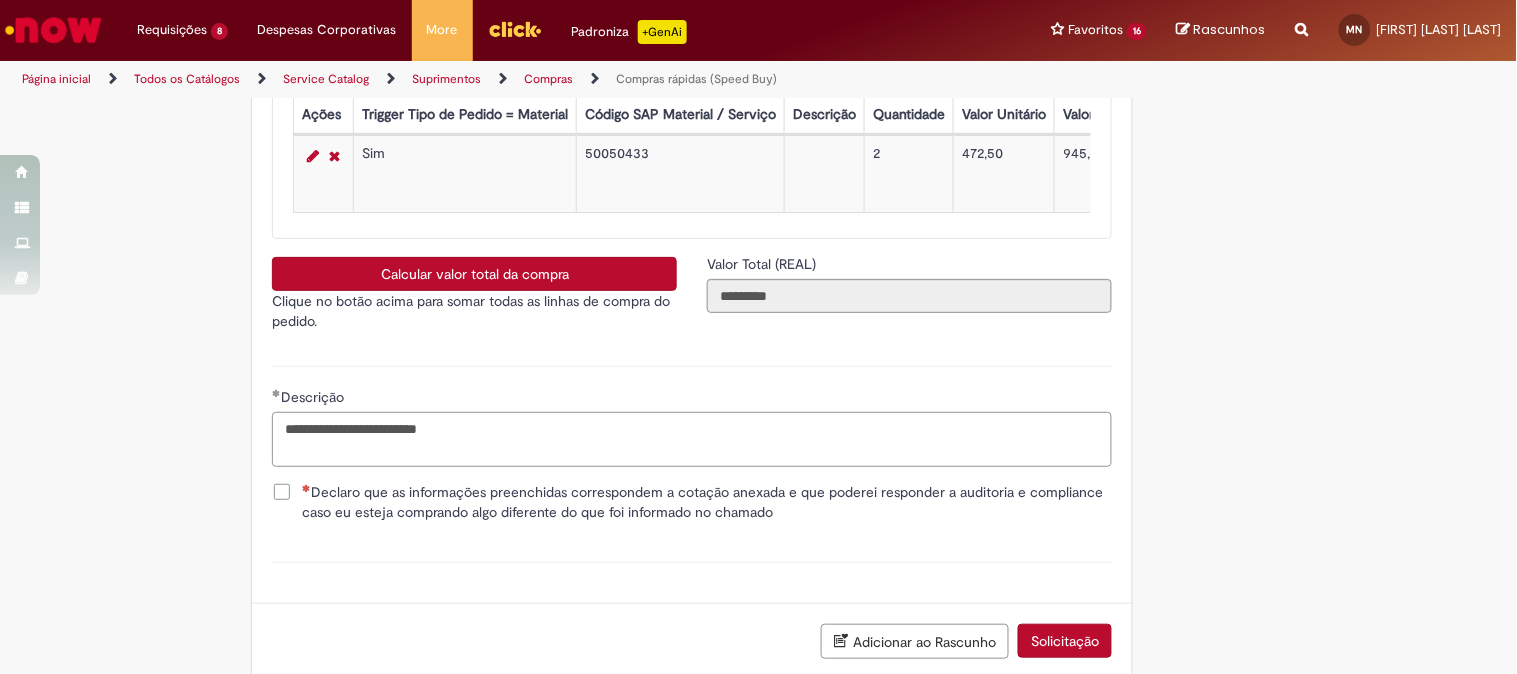 type on "**********" 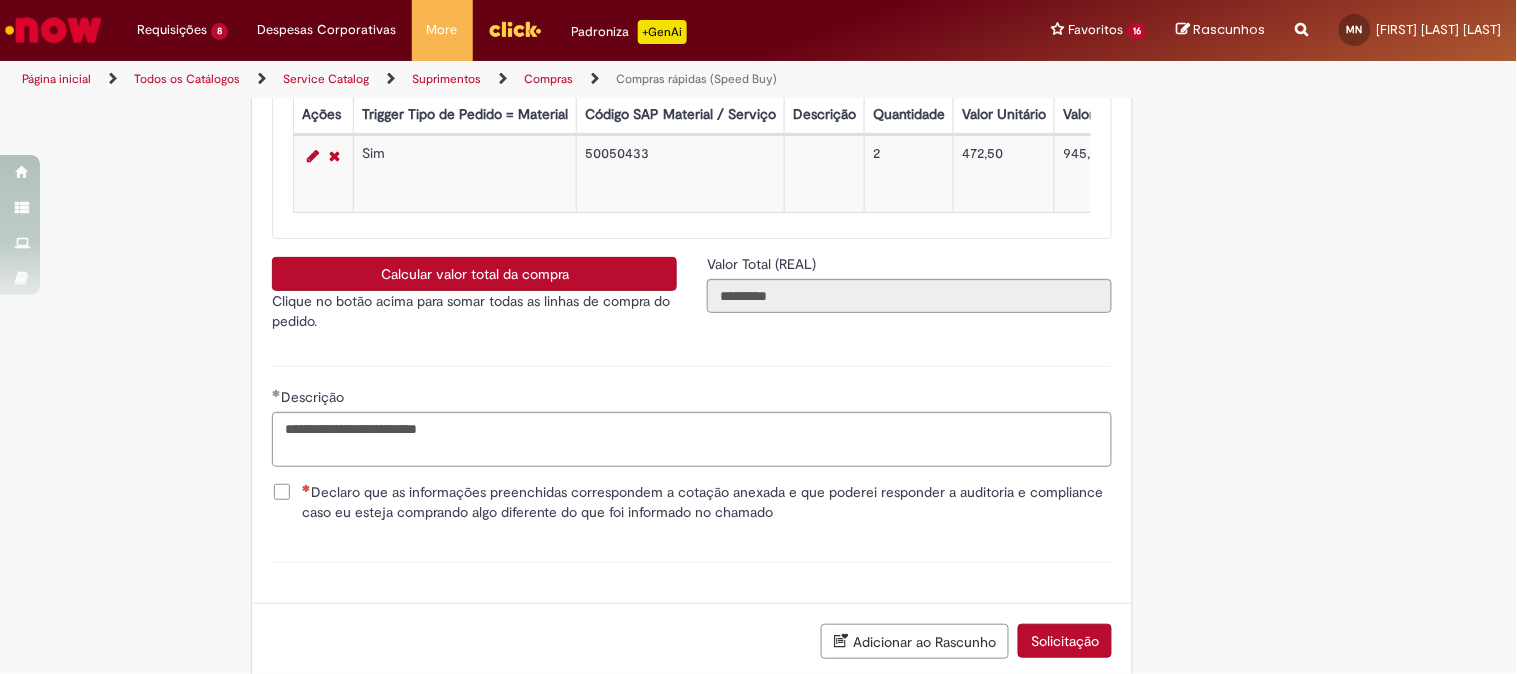 click on "Declaro que as informações preenchidas correspondem a cotação anexada e que poderei responder a auditoria e compliance caso eu esteja comprando algo diferente do que foi informado no chamado" at bounding box center [707, 502] 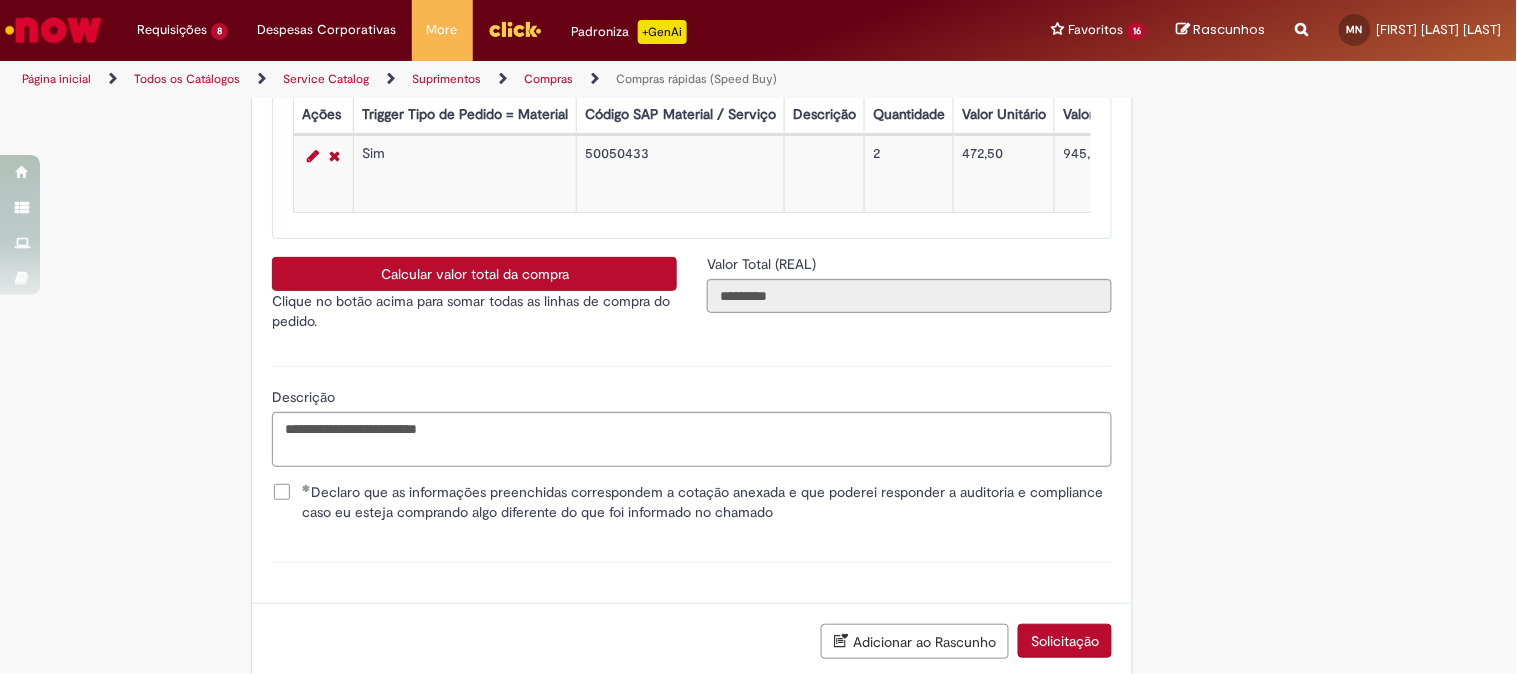 scroll, scrollTop: 3606, scrollLeft: 0, axis: vertical 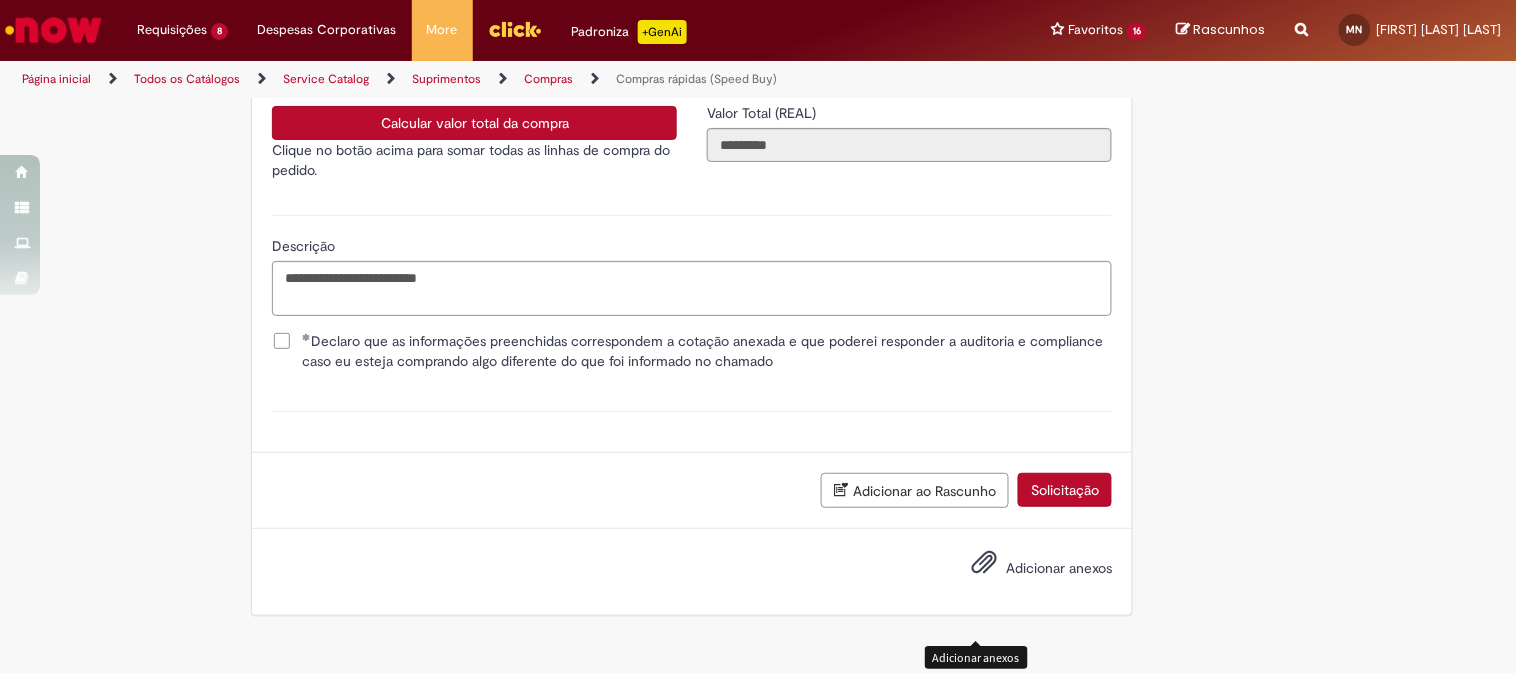click on "Adicionar anexos" at bounding box center (984, 567) 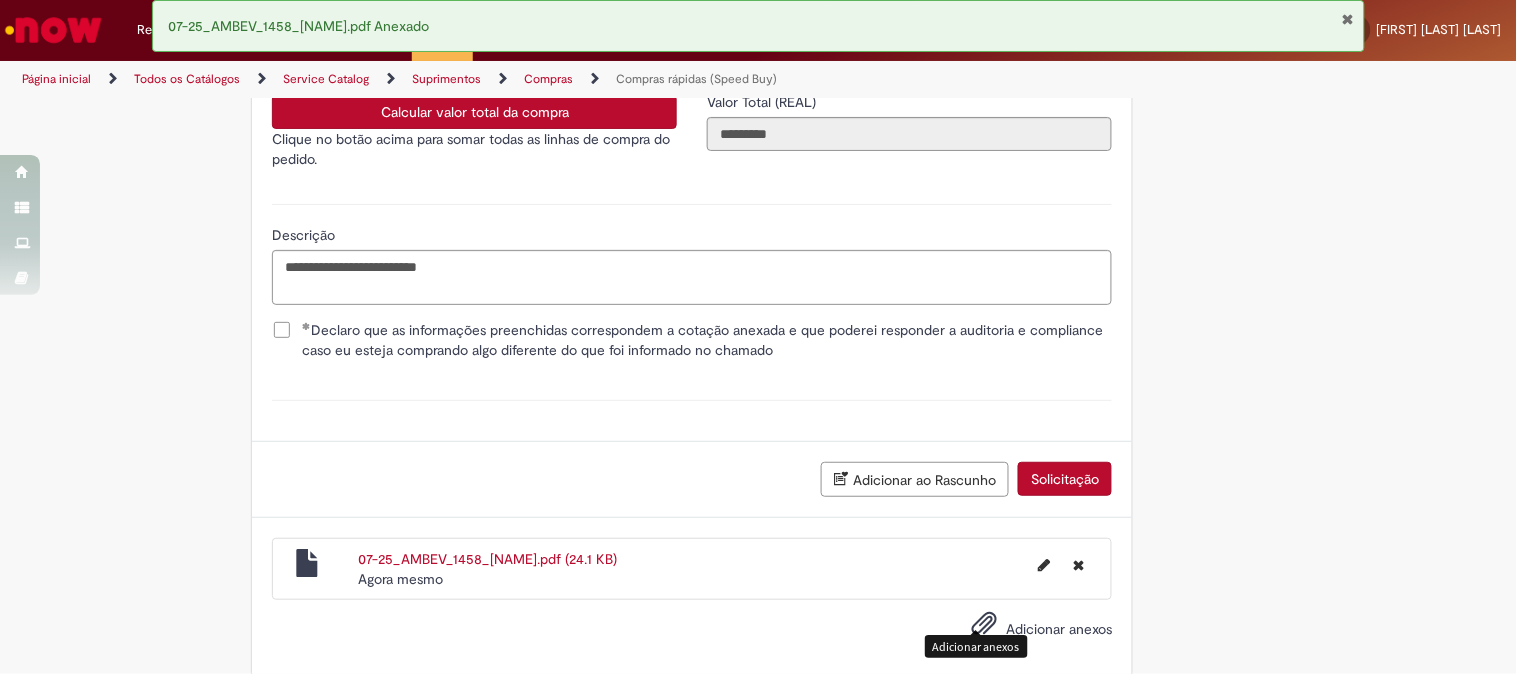 click on "Solicitação" at bounding box center [1065, 479] 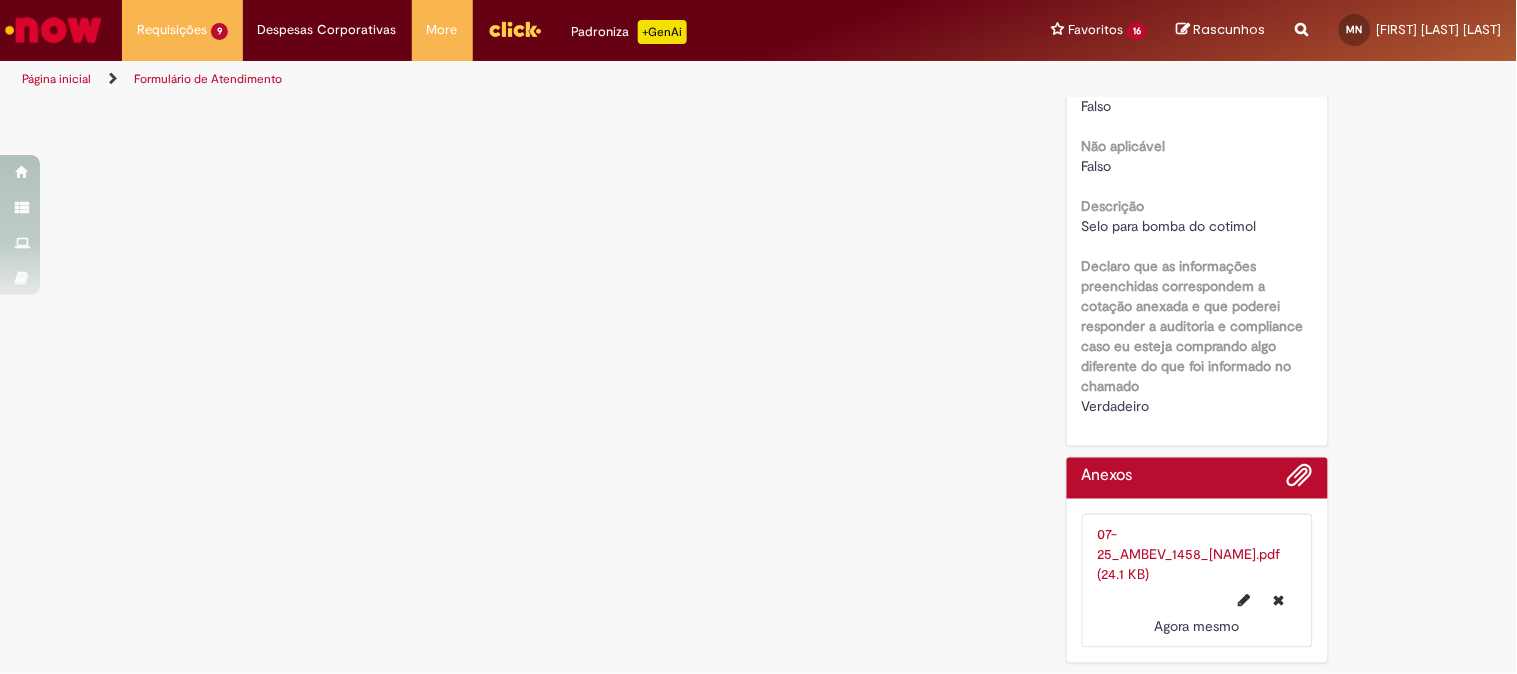 scroll, scrollTop: 0, scrollLeft: 0, axis: both 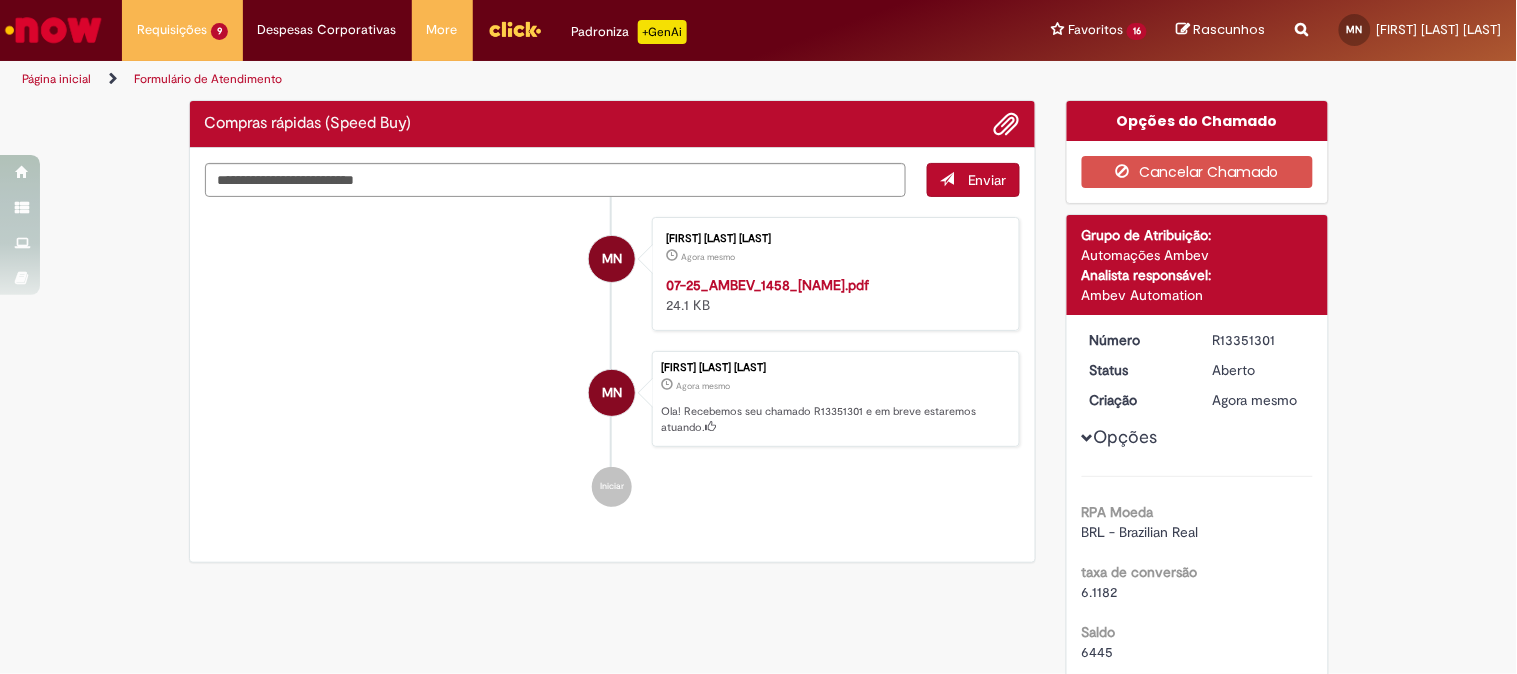 click on "R13351301" at bounding box center (1259, 340) 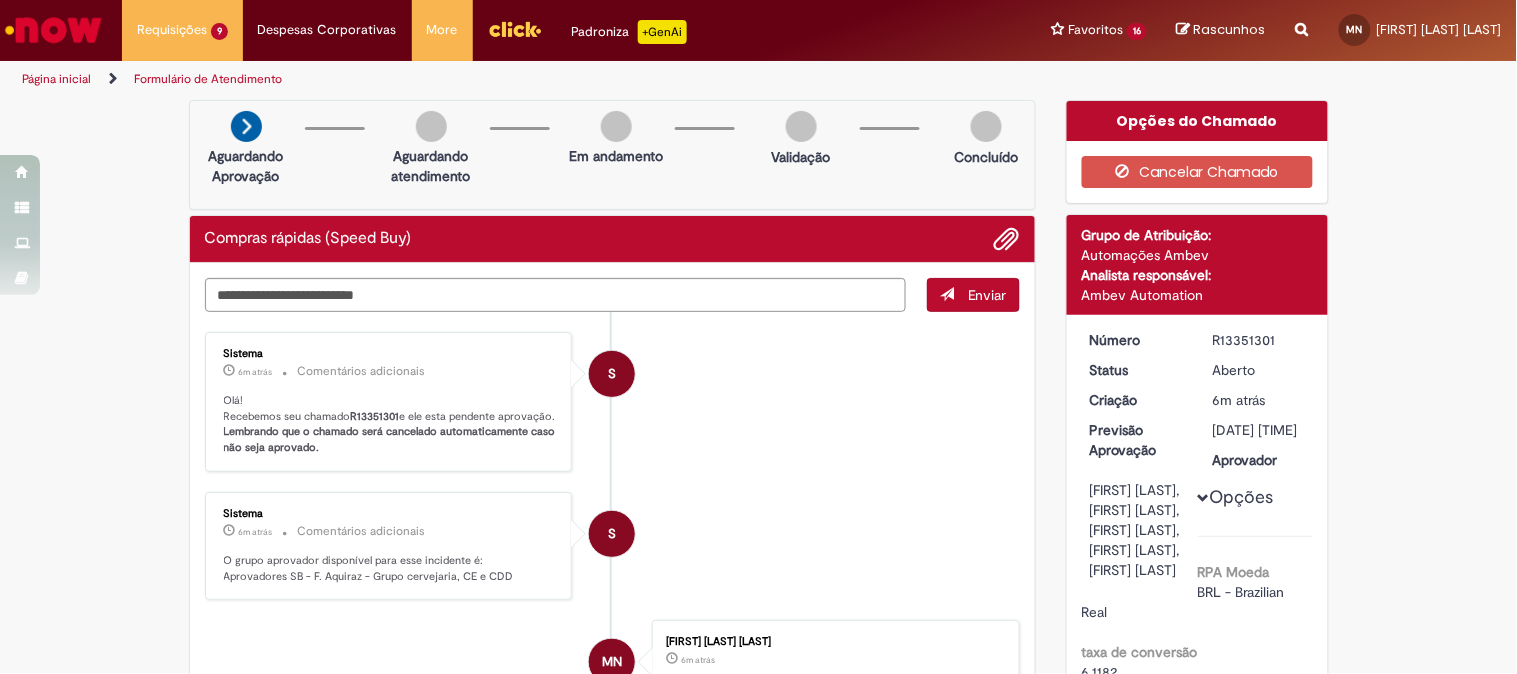 click on "R13351301" at bounding box center [1259, 340] 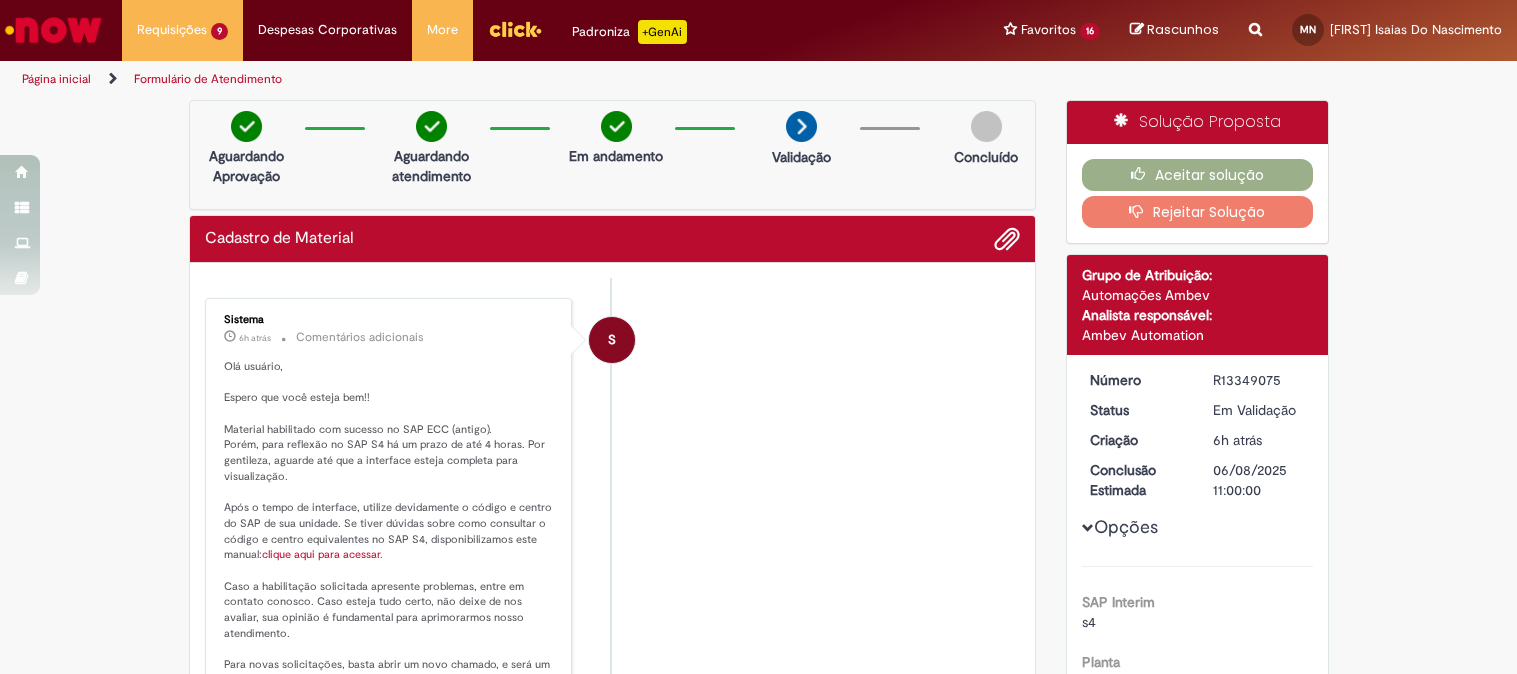 scroll, scrollTop: 0, scrollLeft: 0, axis: both 